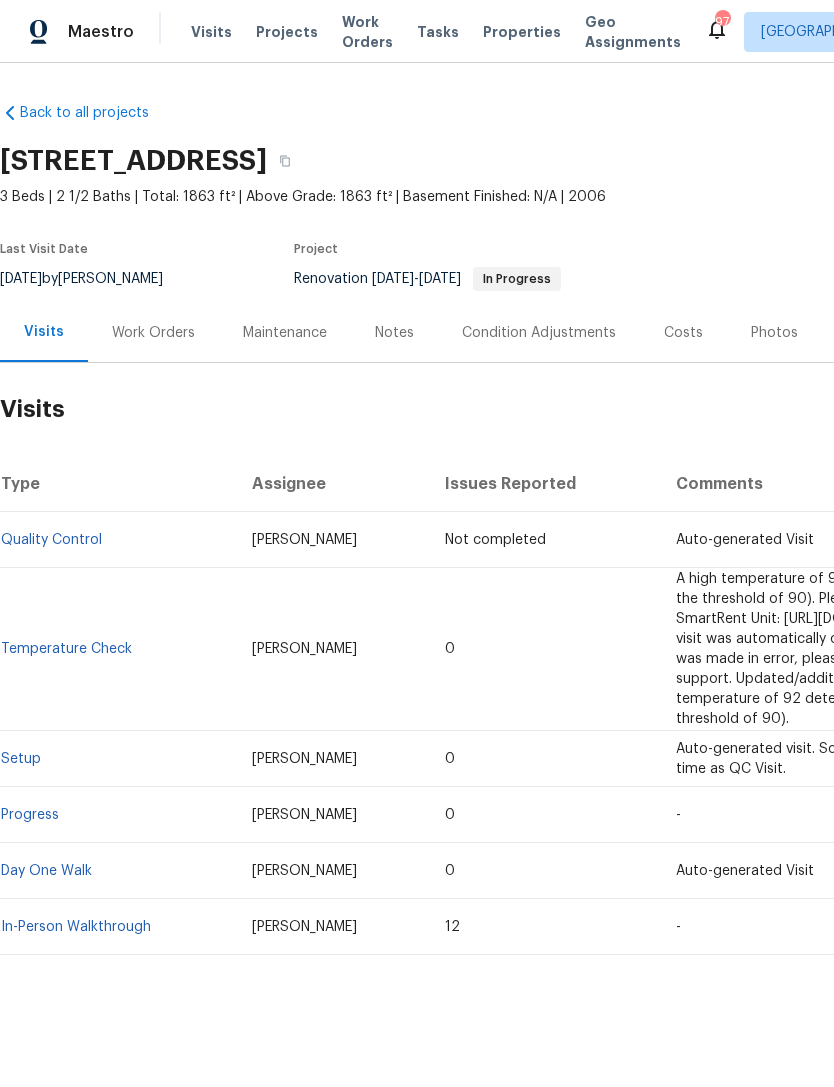 scroll, scrollTop: 0, scrollLeft: 0, axis: both 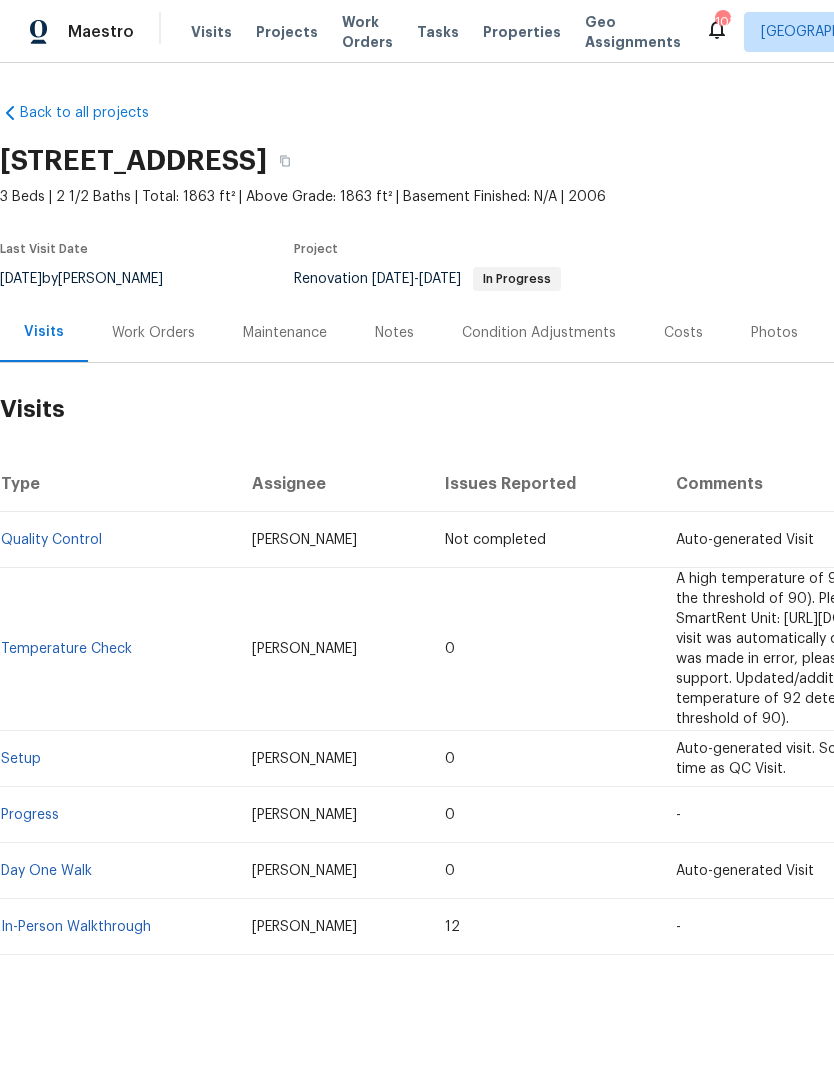 click on "Work Orders" at bounding box center [153, 333] 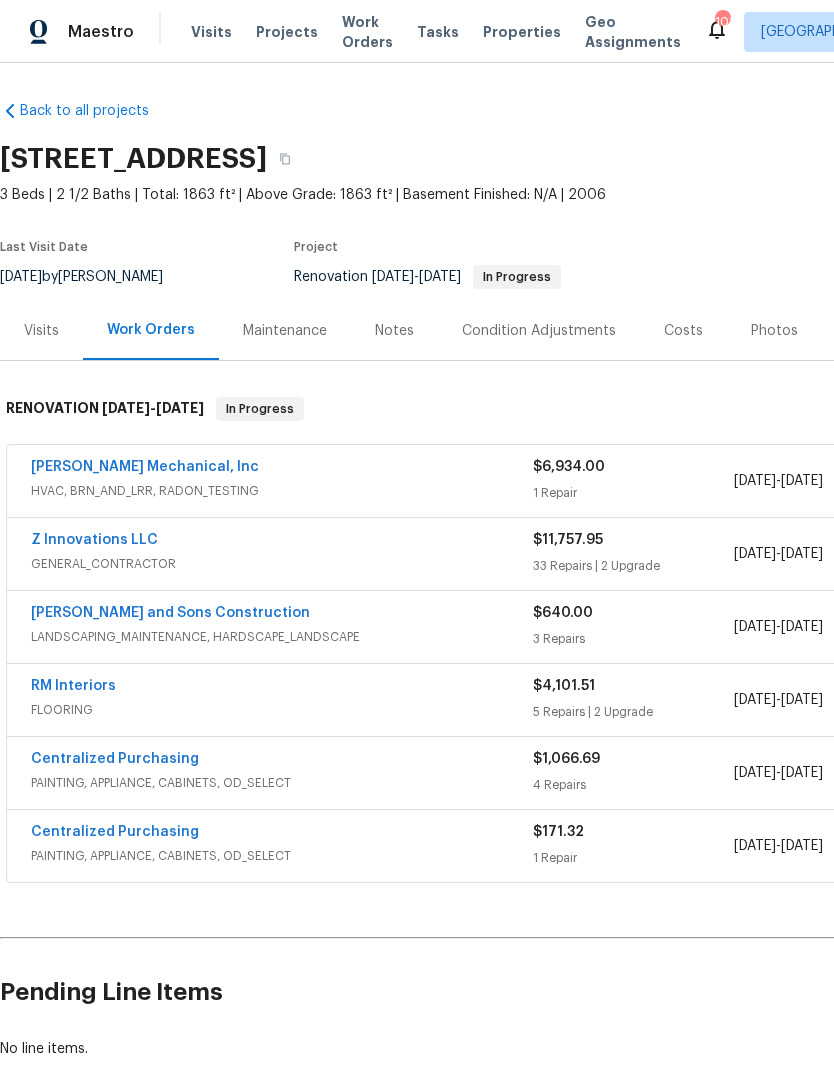 scroll, scrollTop: 1, scrollLeft: 0, axis: vertical 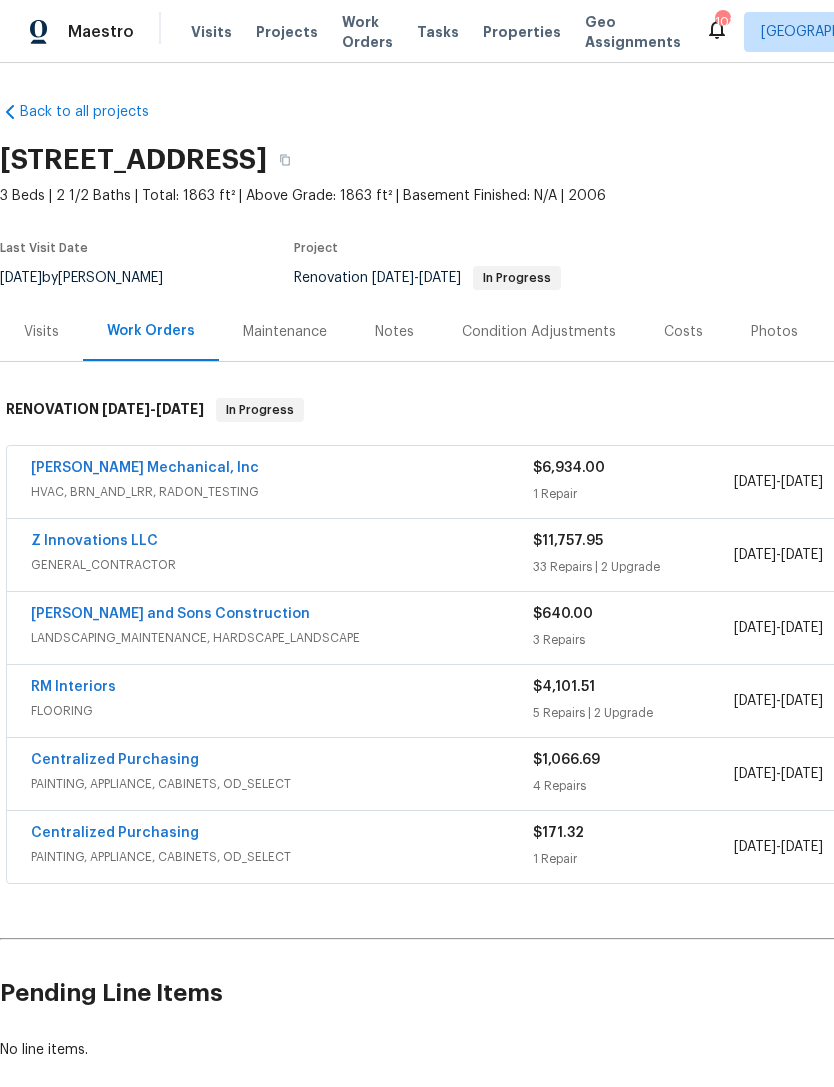 click on "[PERSON_NAME] Mechanical, Inc" at bounding box center [282, 470] 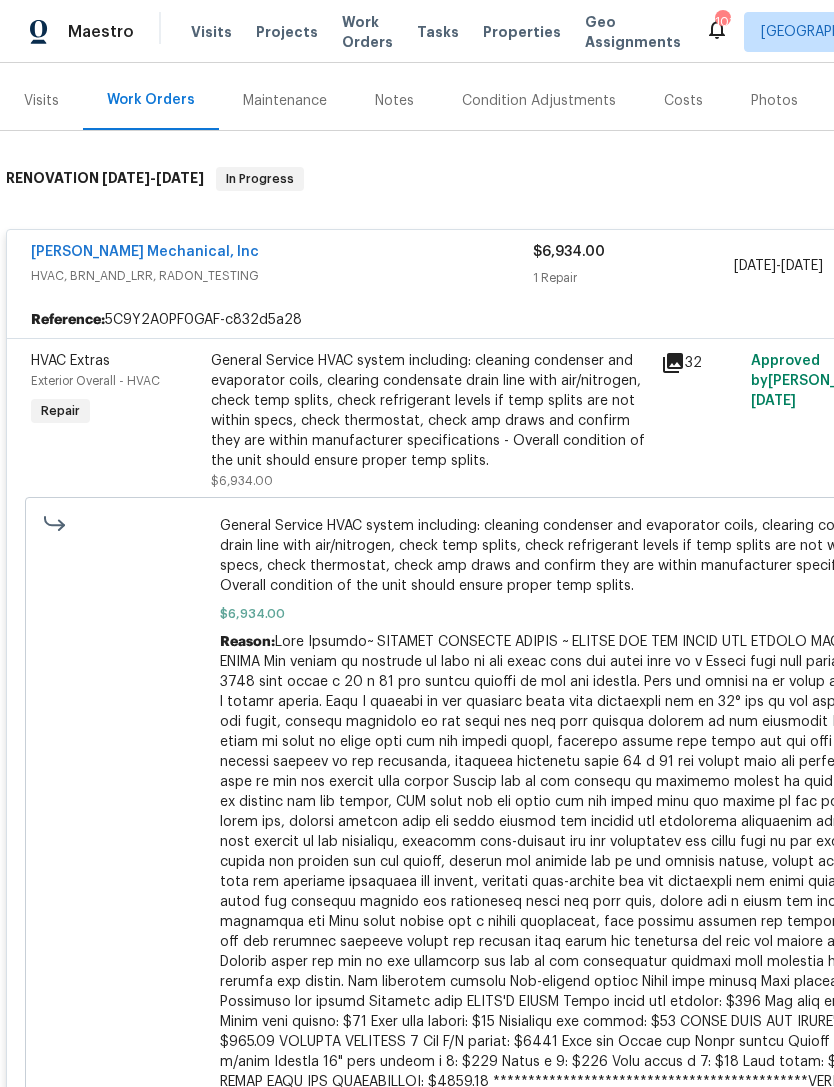 scroll, scrollTop: 233, scrollLeft: 0, axis: vertical 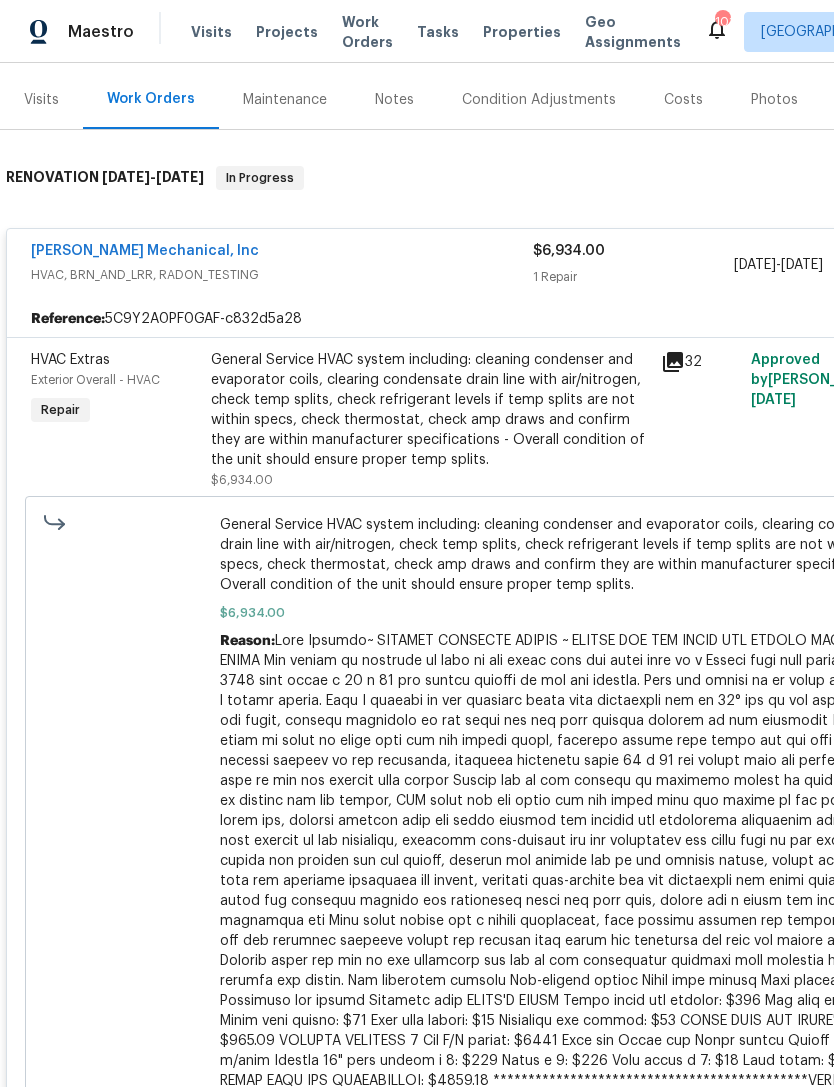 click on "HVAC Extras" at bounding box center [70, 360] 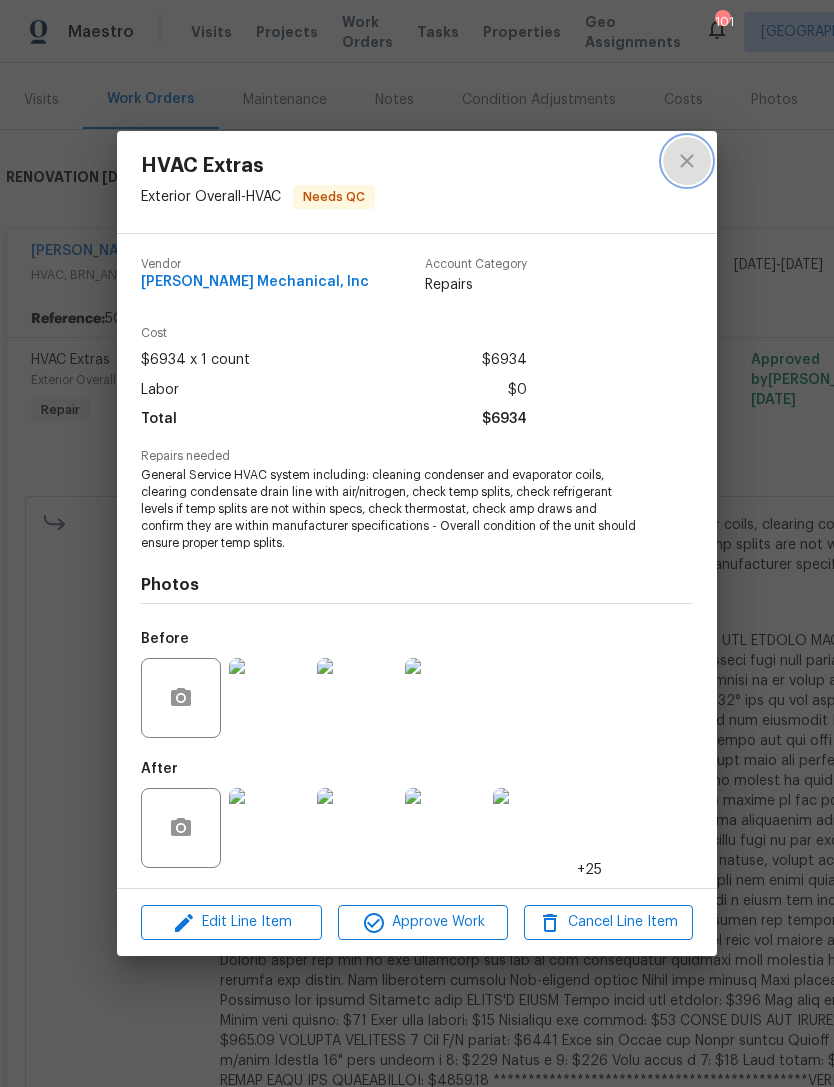 click 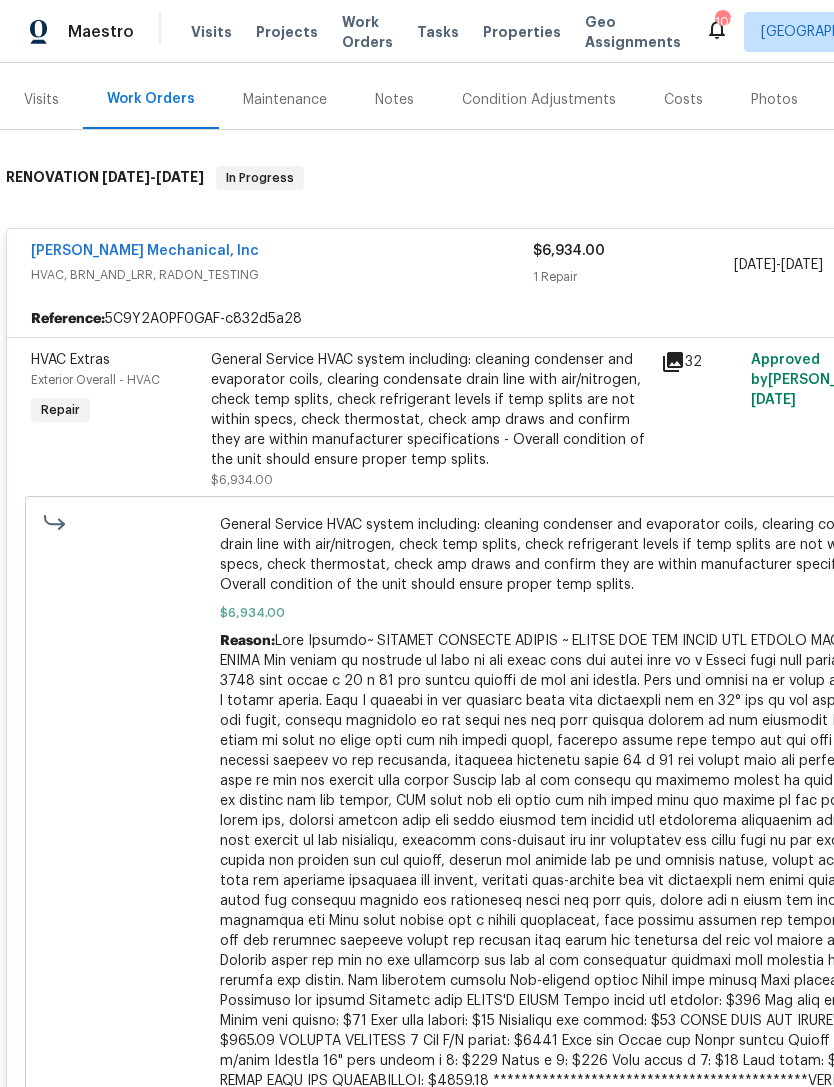 click on "[PERSON_NAME] Mechanical, Inc" at bounding box center (145, 251) 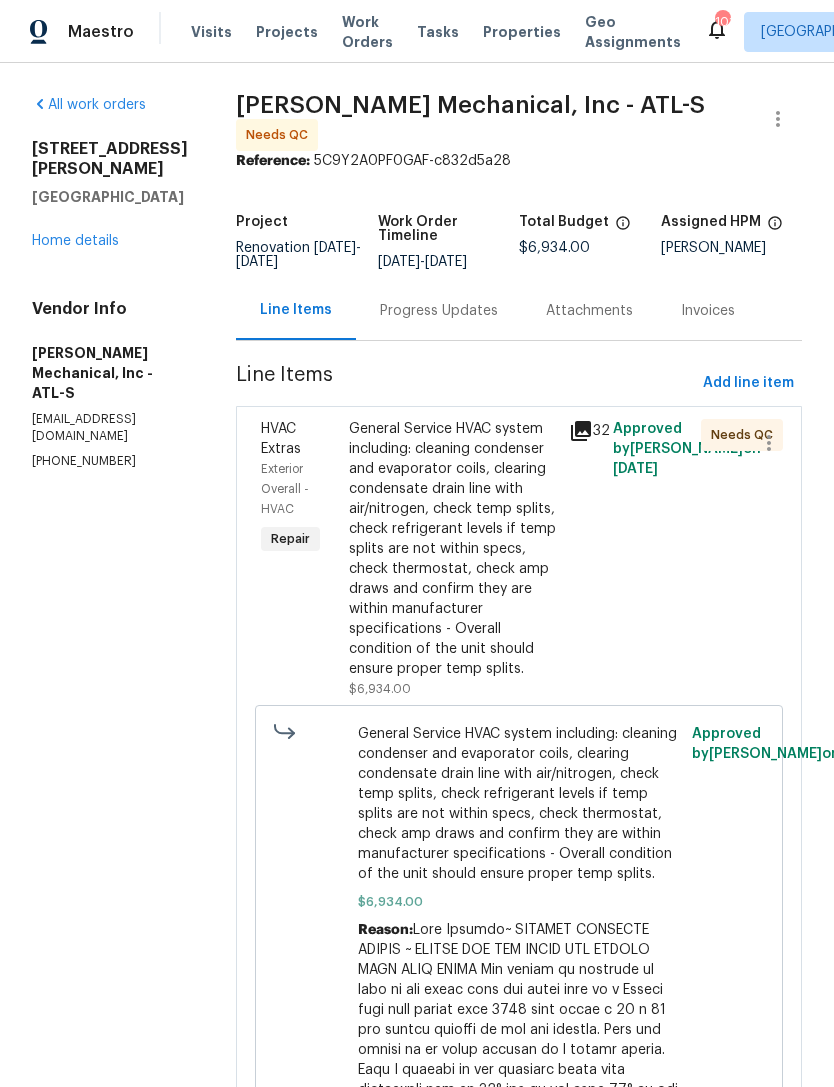 click on "Progress Updates" at bounding box center [439, 311] 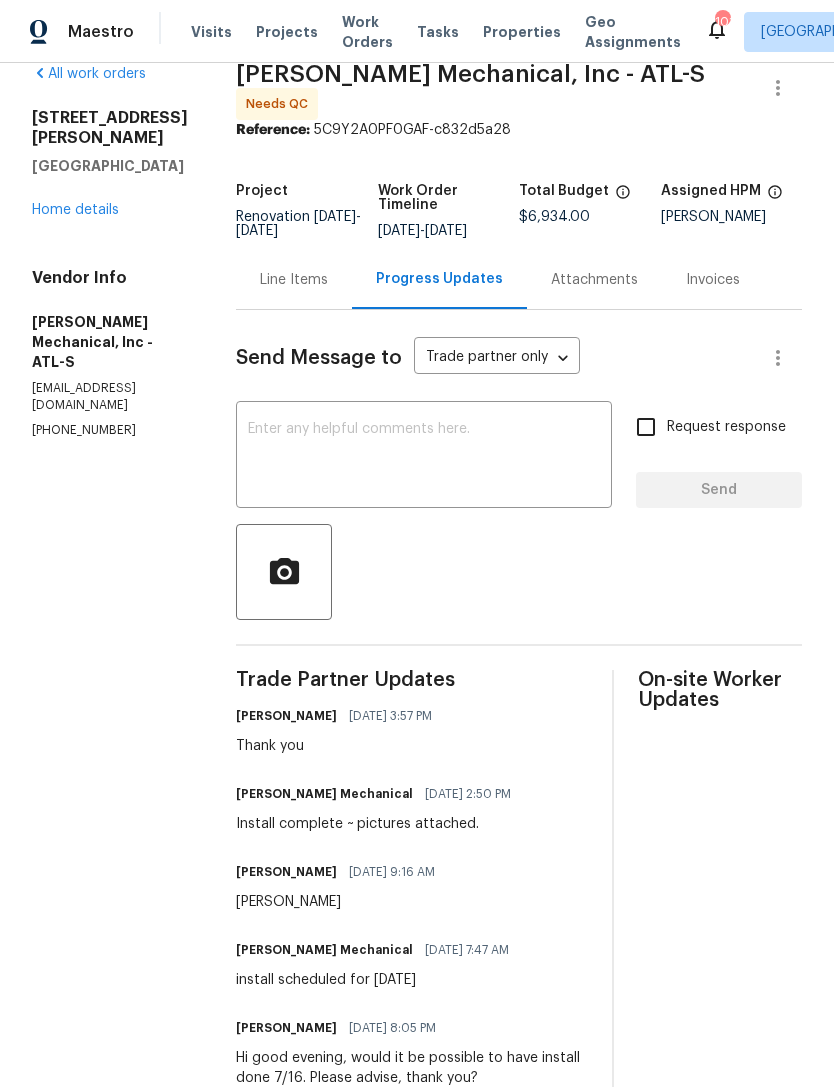 scroll, scrollTop: 27, scrollLeft: 9, axis: both 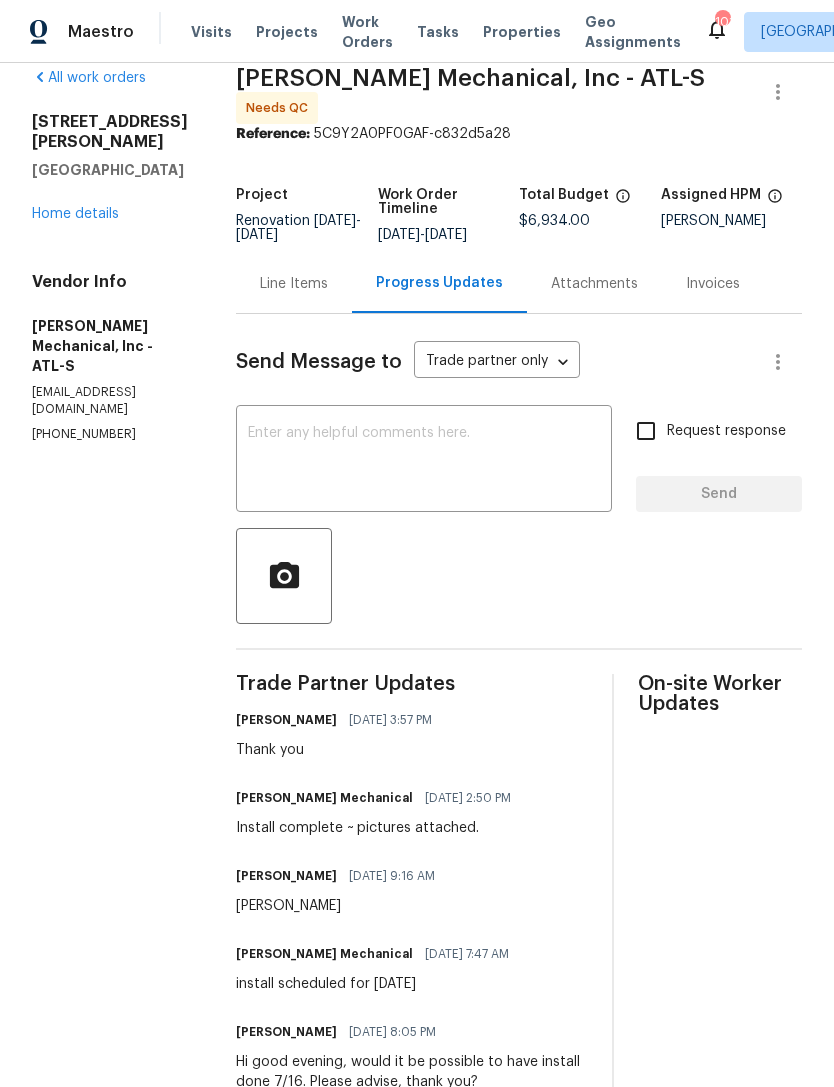 click on "Line Items" at bounding box center (294, 284) 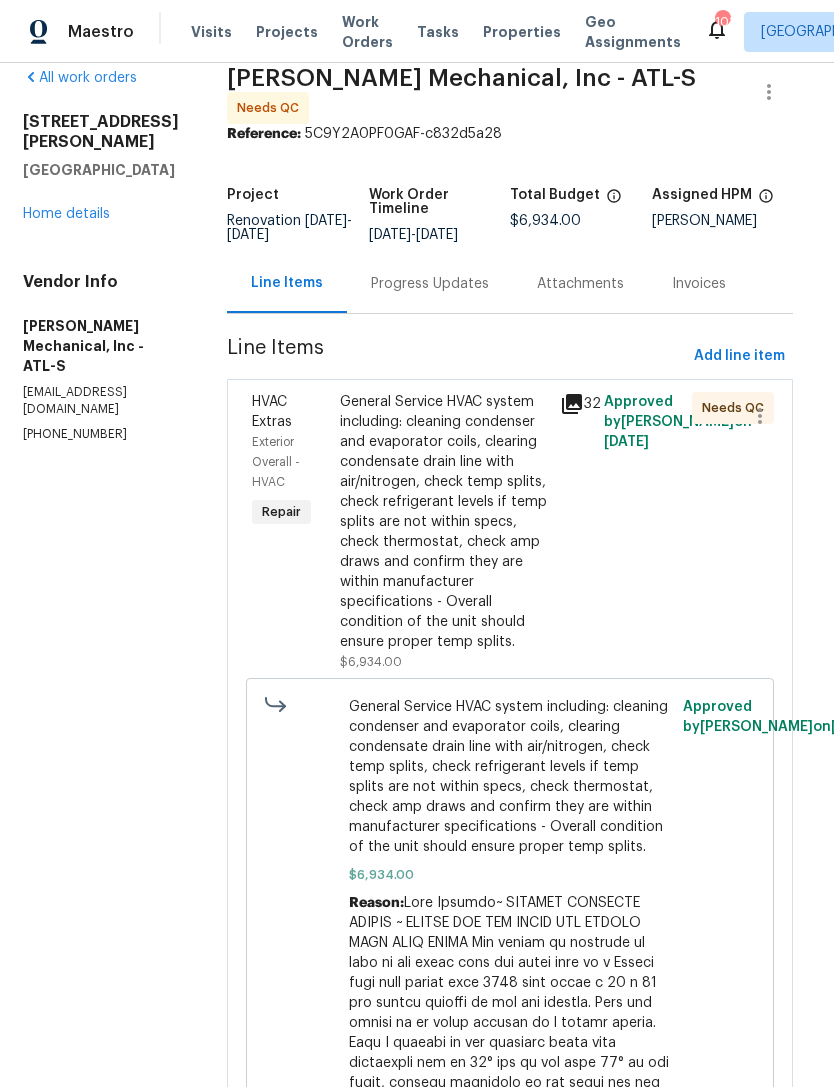 scroll, scrollTop: 27, scrollLeft: 0, axis: vertical 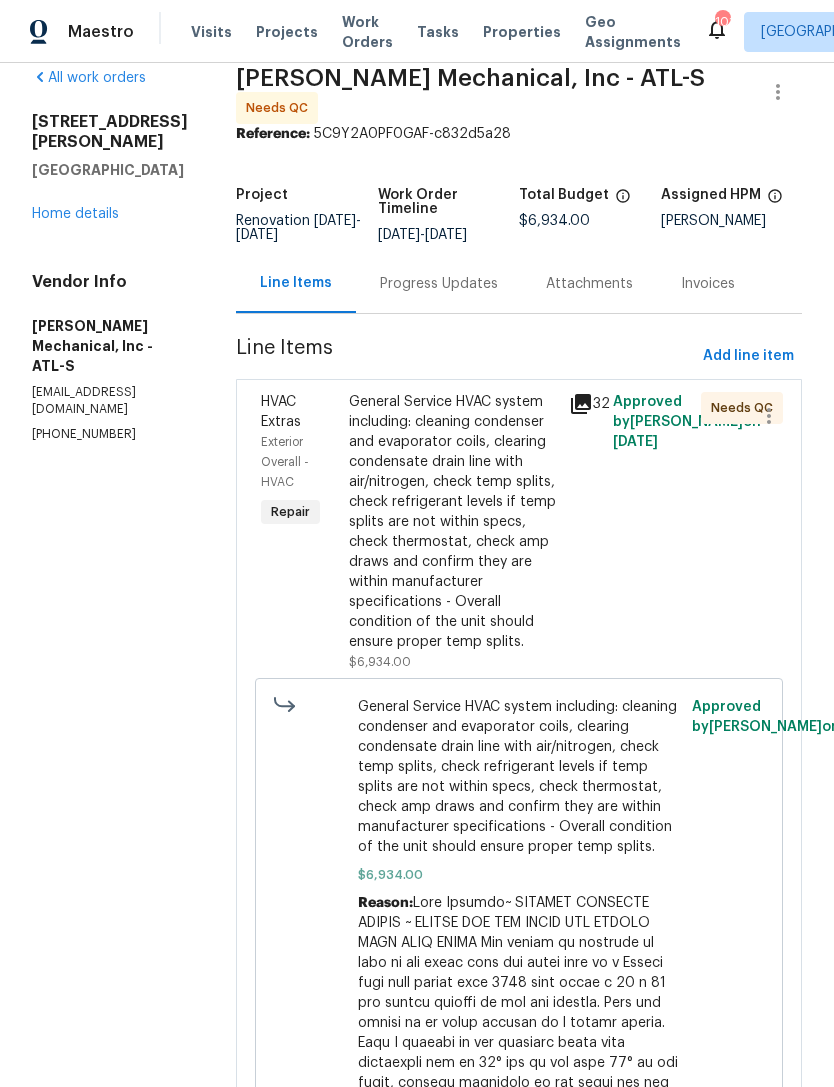 click on "Exterior Overall - HVAC" at bounding box center [285, 462] 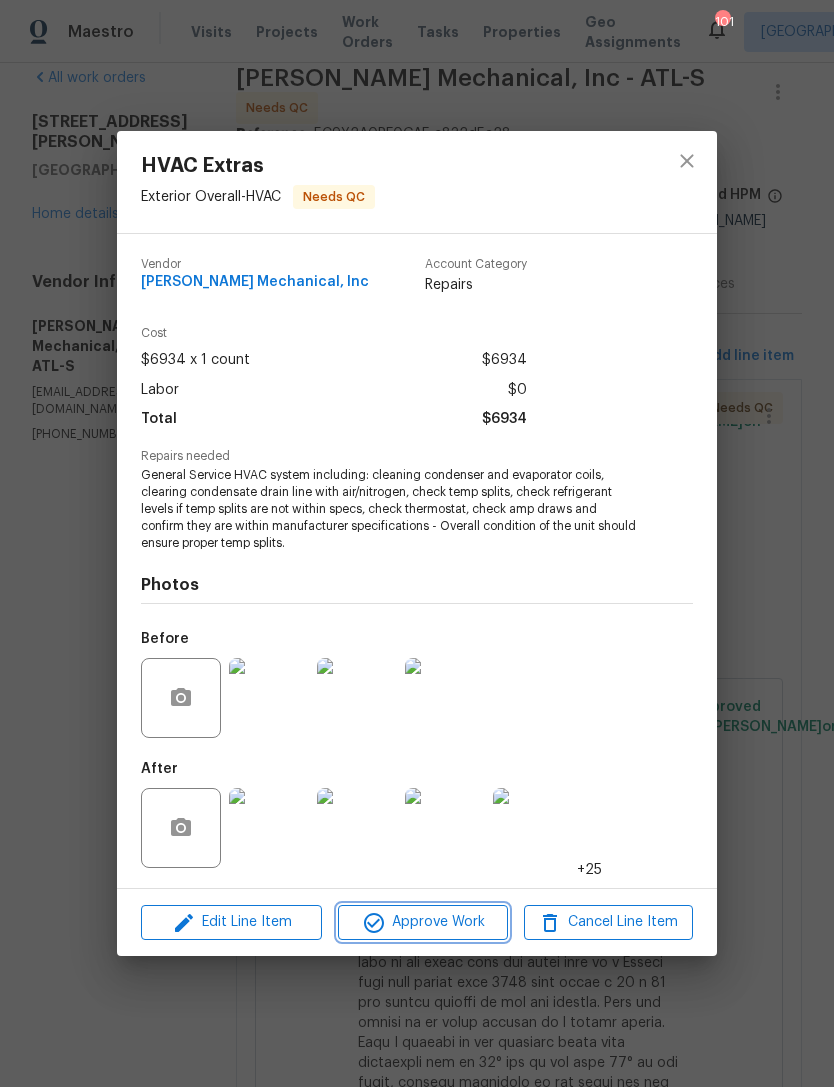 click on "Approve Work" at bounding box center [422, 922] 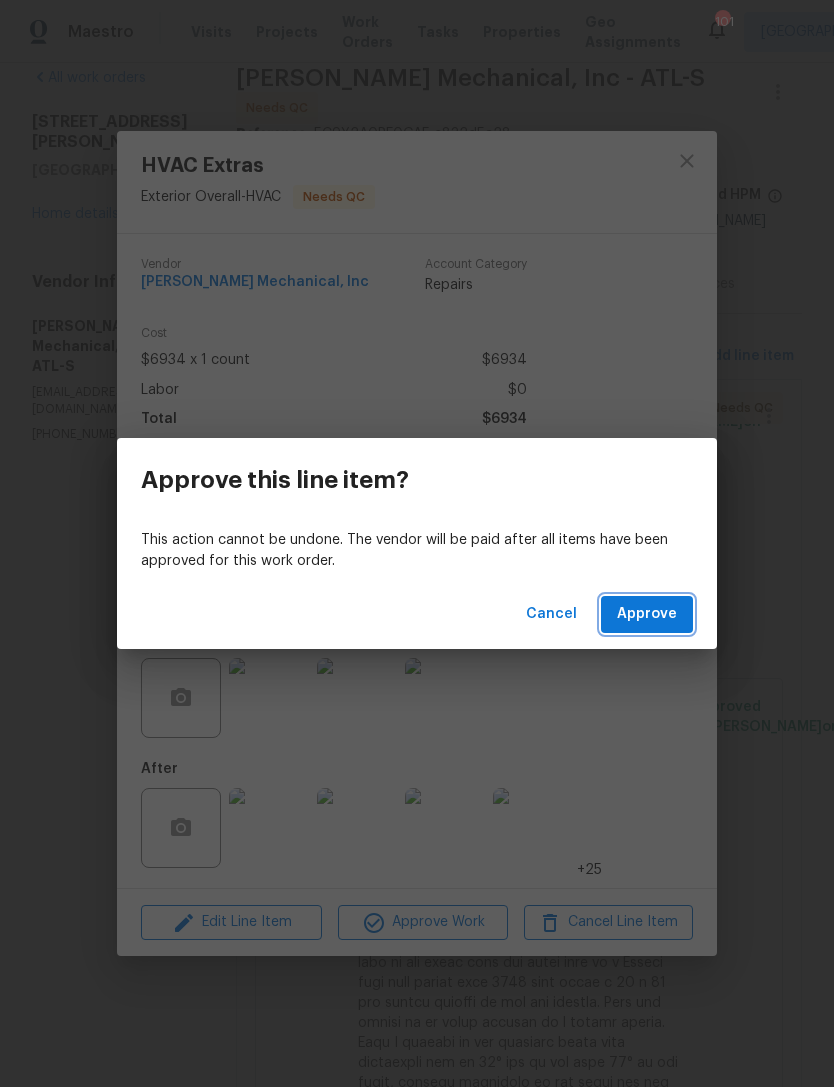 click on "Approve" at bounding box center [647, 614] 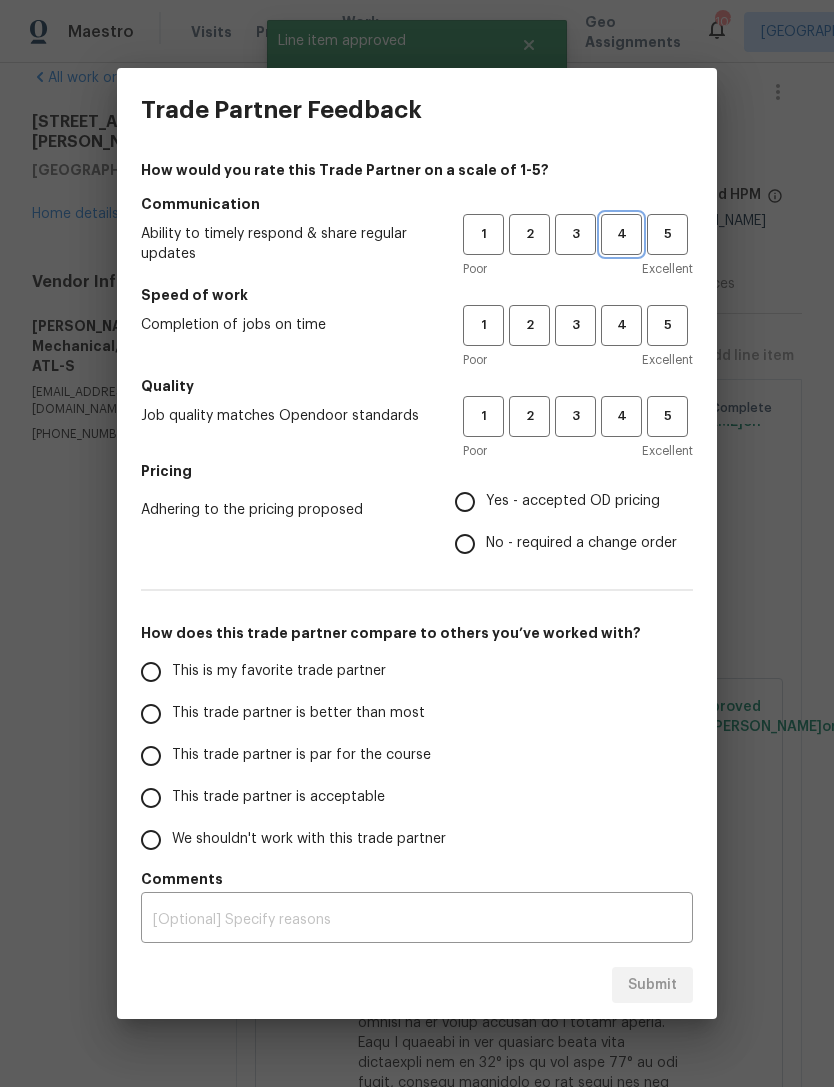 click on "4" at bounding box center (621, 234) 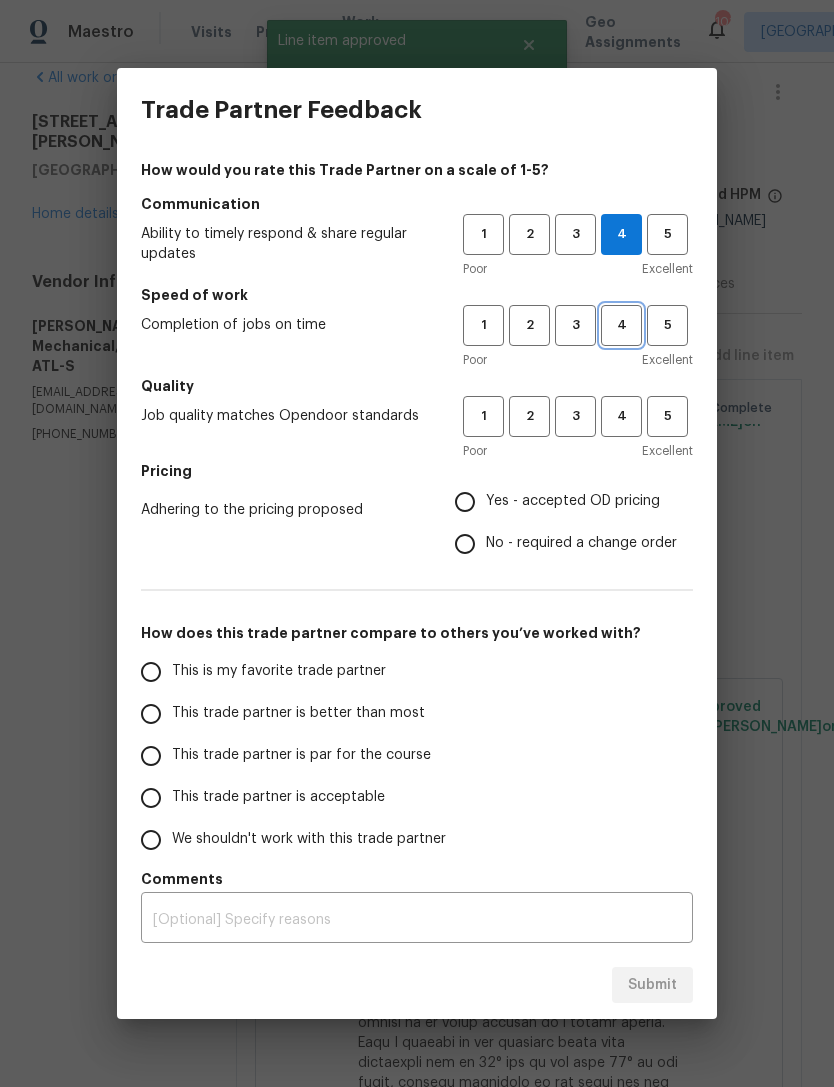 click on "4" at bounding box center [621, 325] 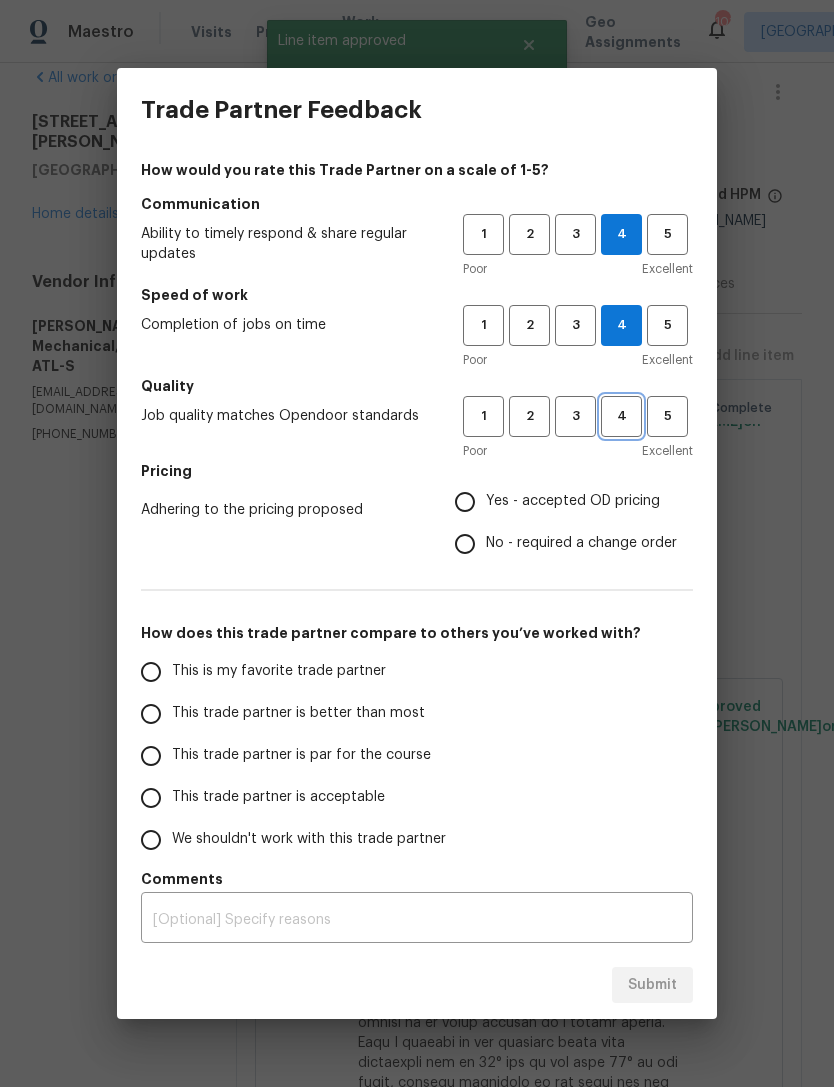 click on "4" at bounding box center (621, 416) 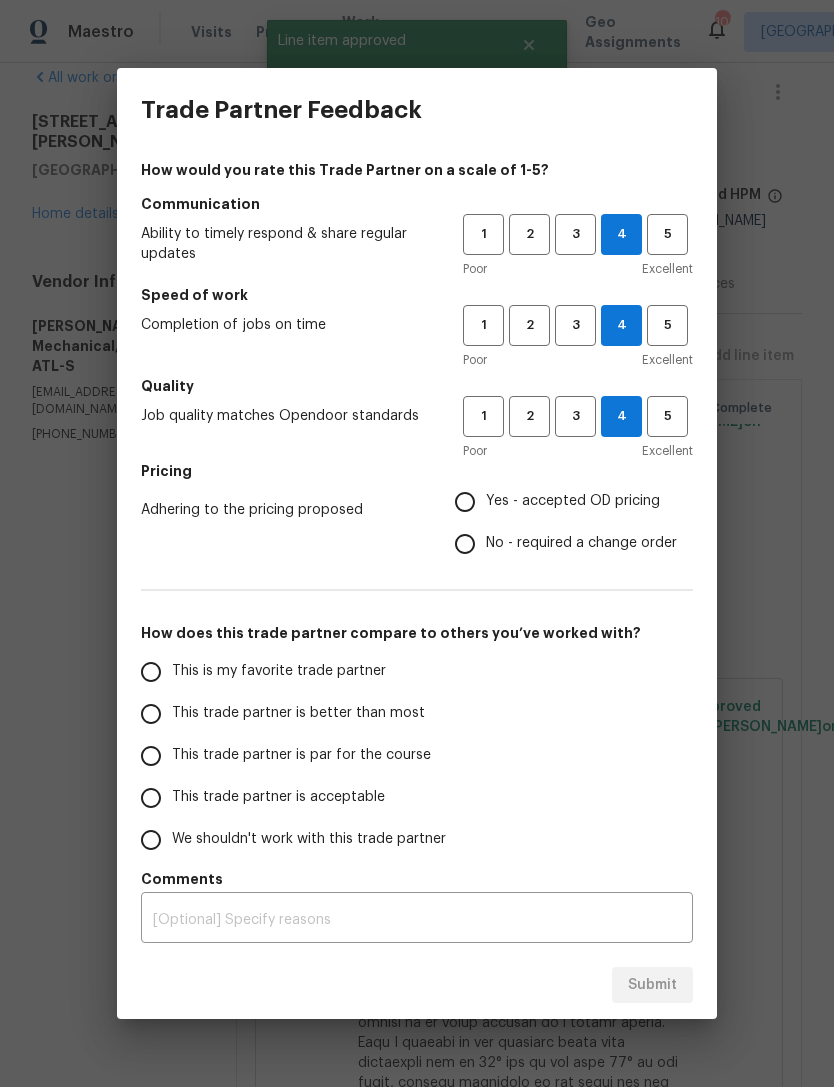 click on "Yes - accepted OD pricing" at bounding box center [465, 502] 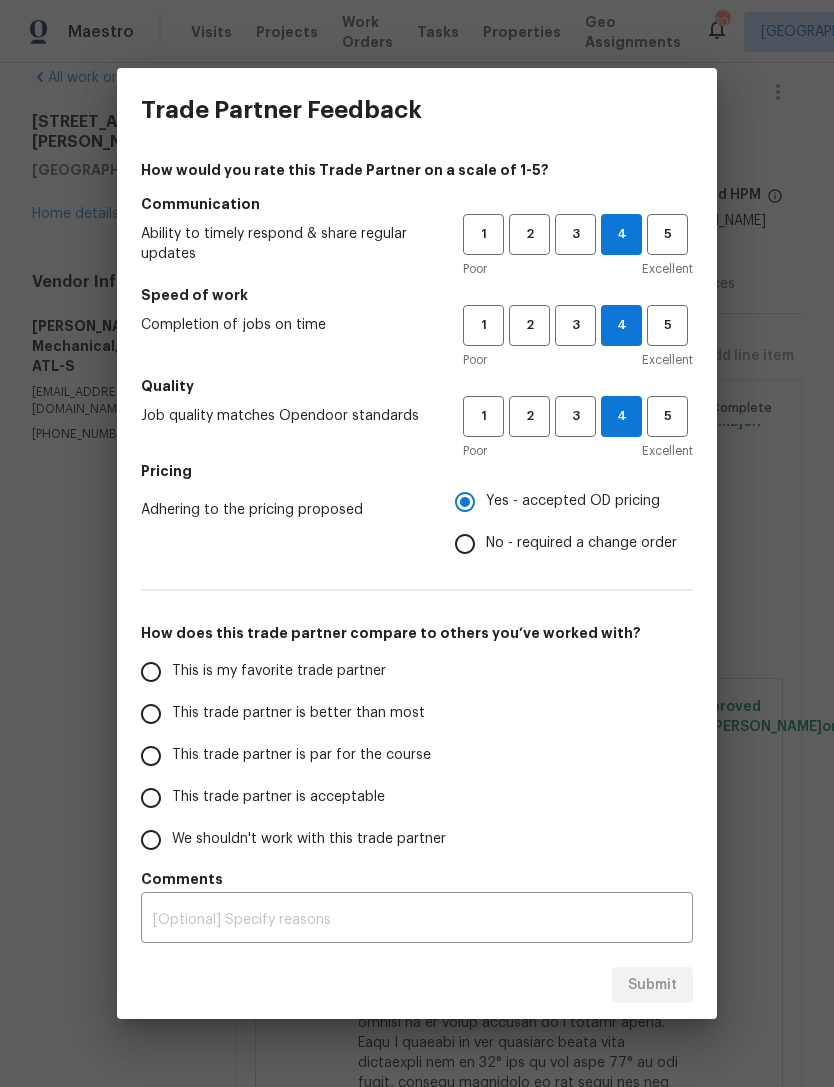 click on "This trade partner is acceptable" at bounding box center (151, 798) 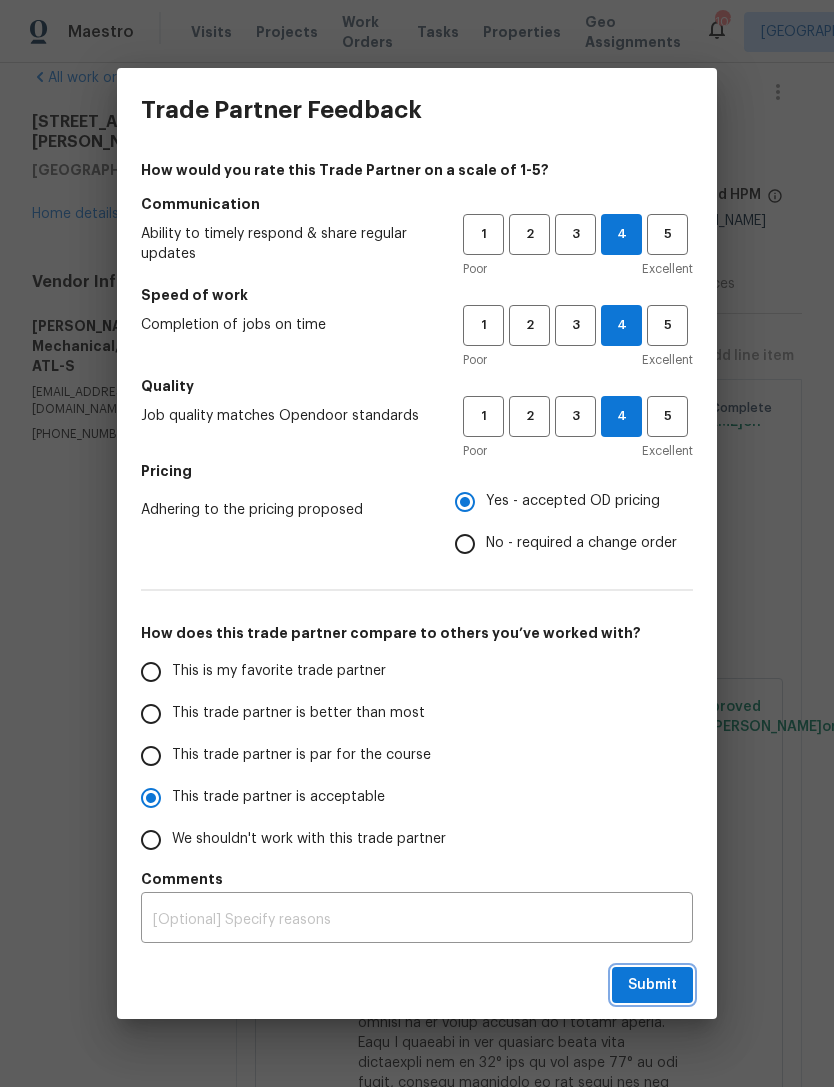 click on "Submit" at bounding box center (652, 985) 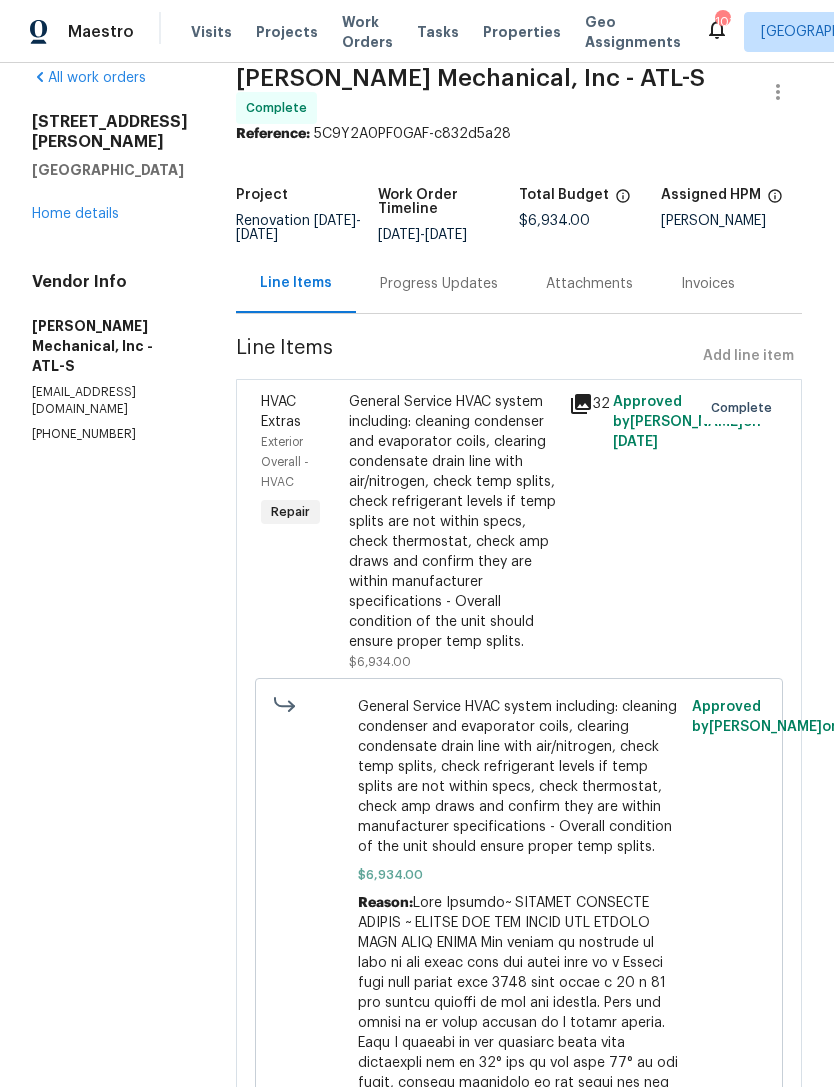 radio on "true" 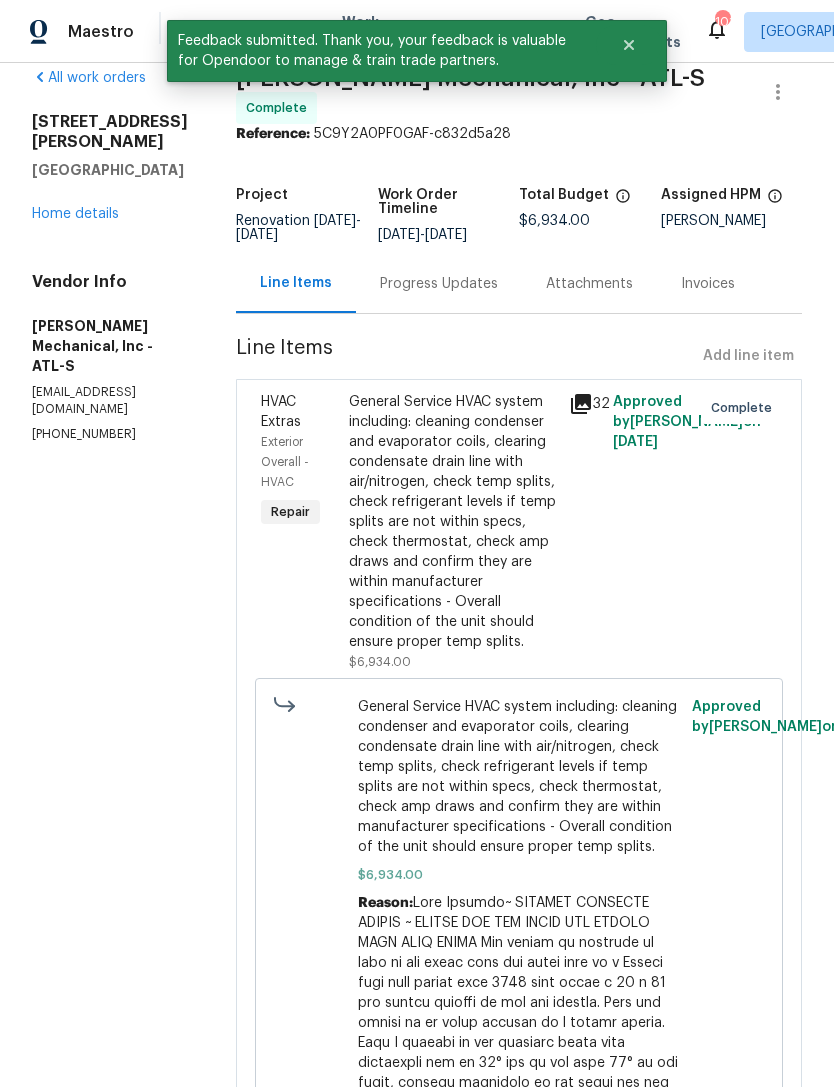 click on "Home details" at bounding box center (75, 214) 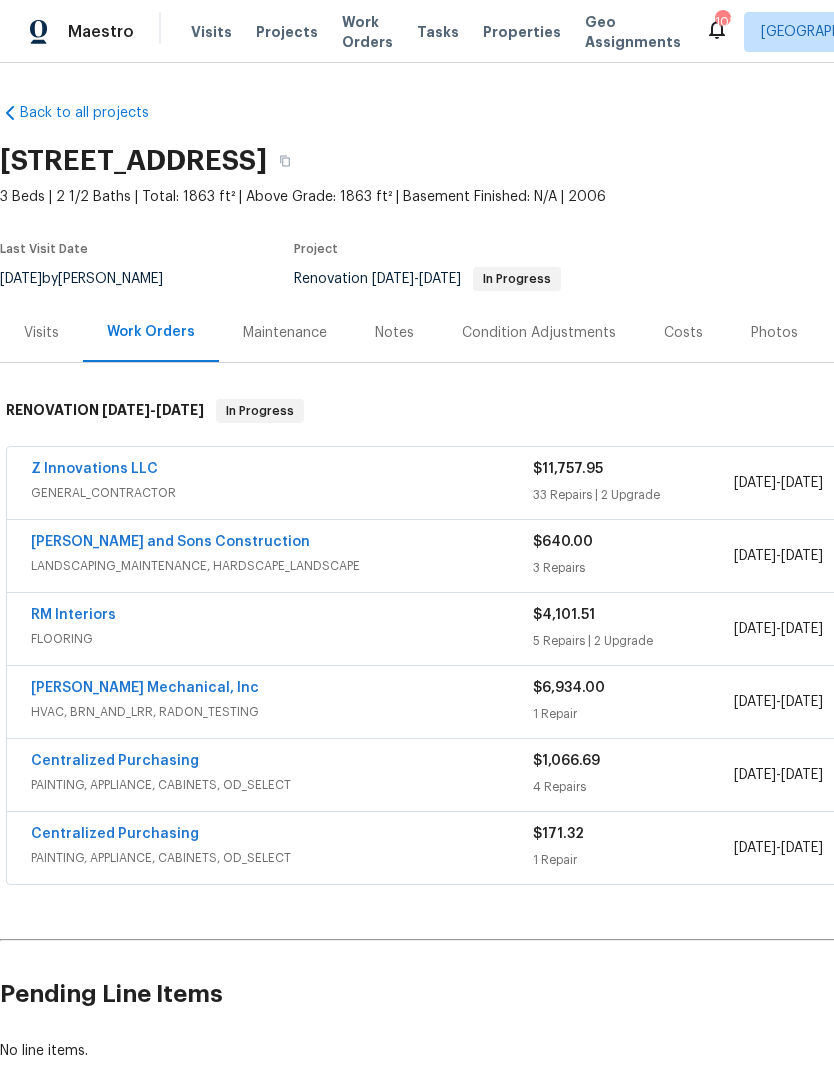 scroll, scrollTop: 0, scrollLeft: 0, axis: both 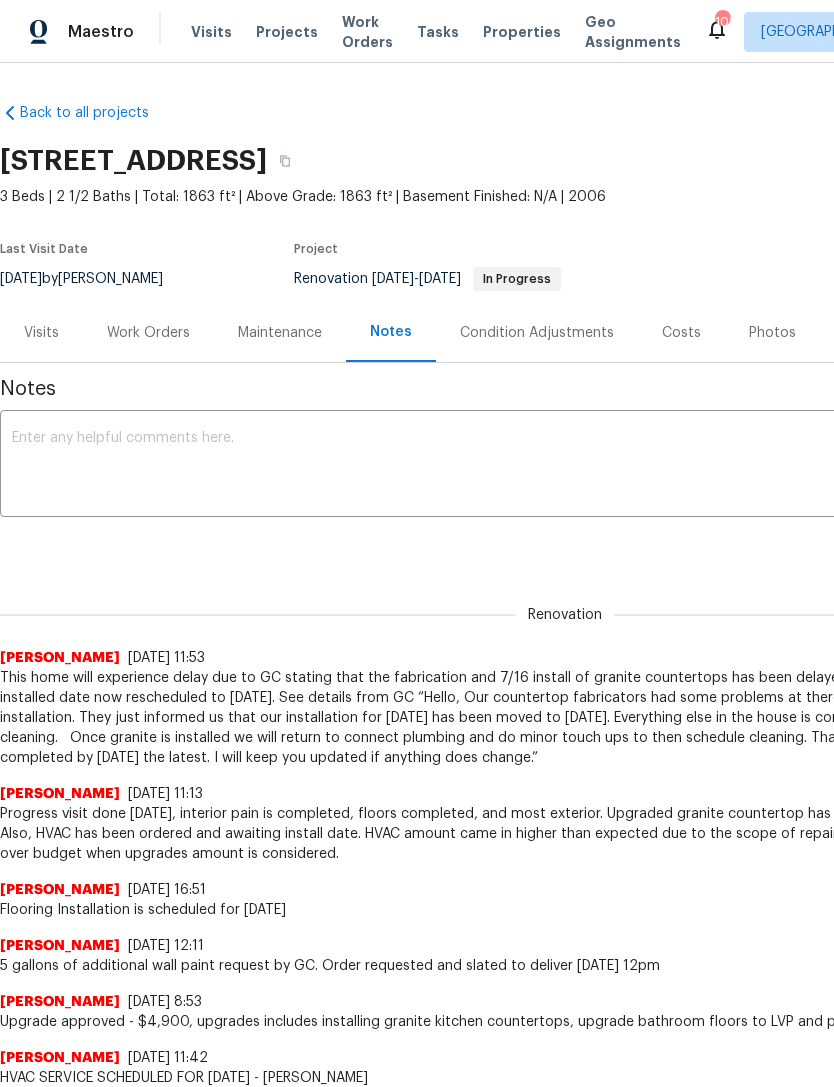 click on "Work Orders" at bounding box center [148, 333] 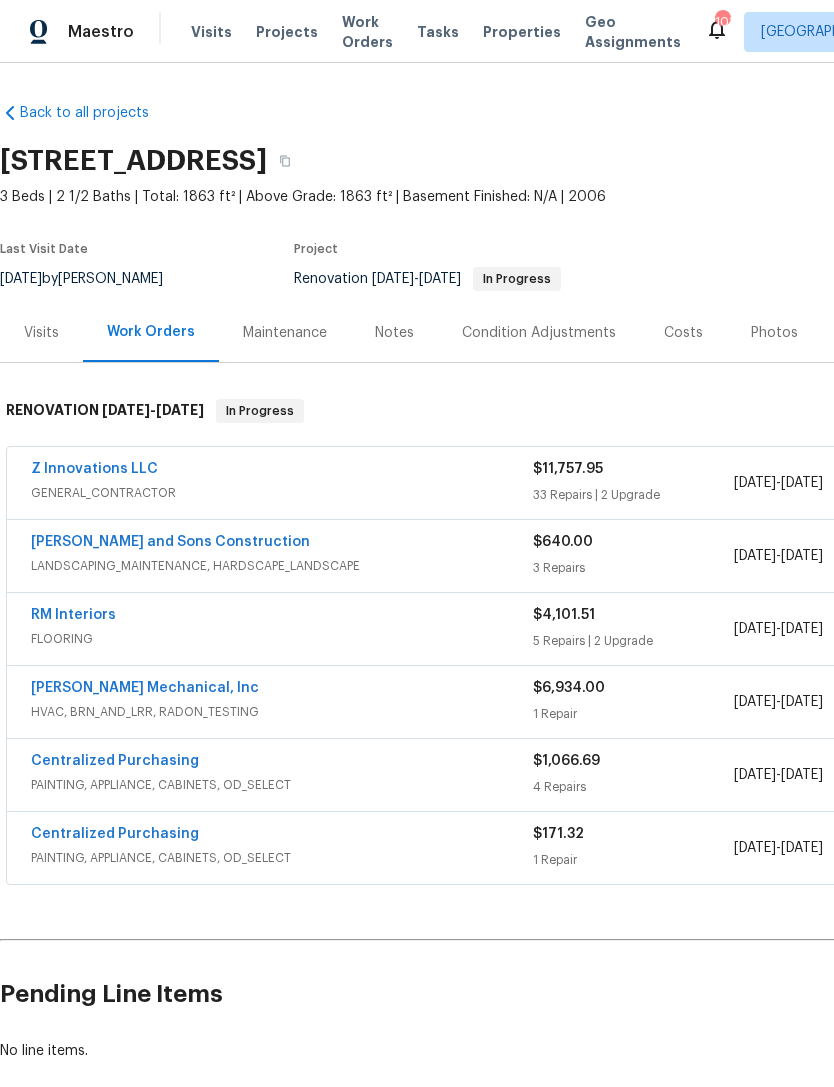 click on "Z Innovations LLC" at bounding box center (282, 471) 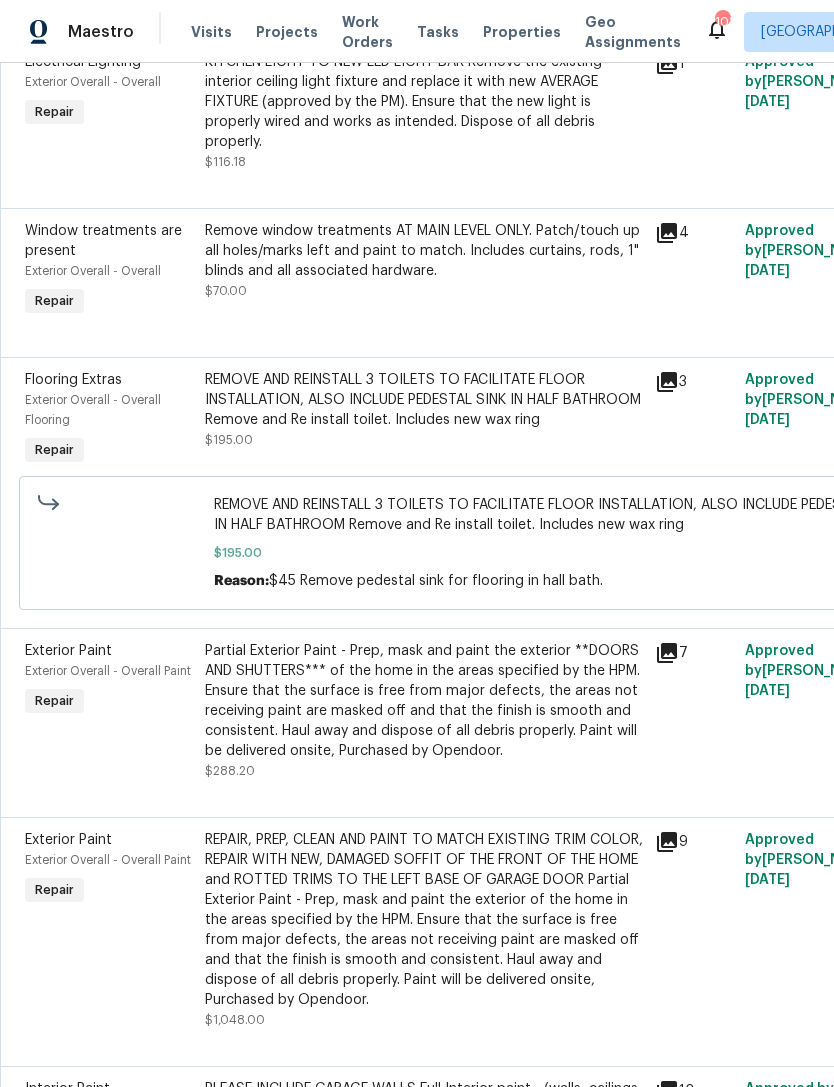 scroll, scrollTop: 854, scrollLeft: 6, axis: both 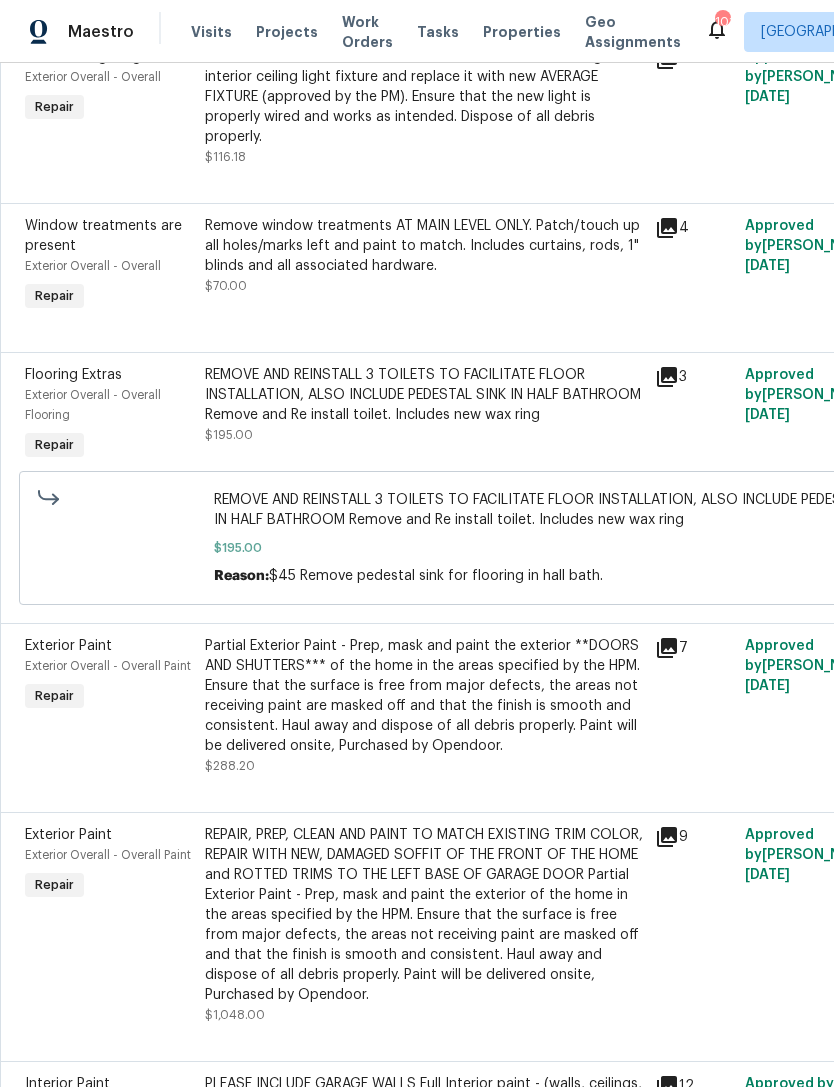 click 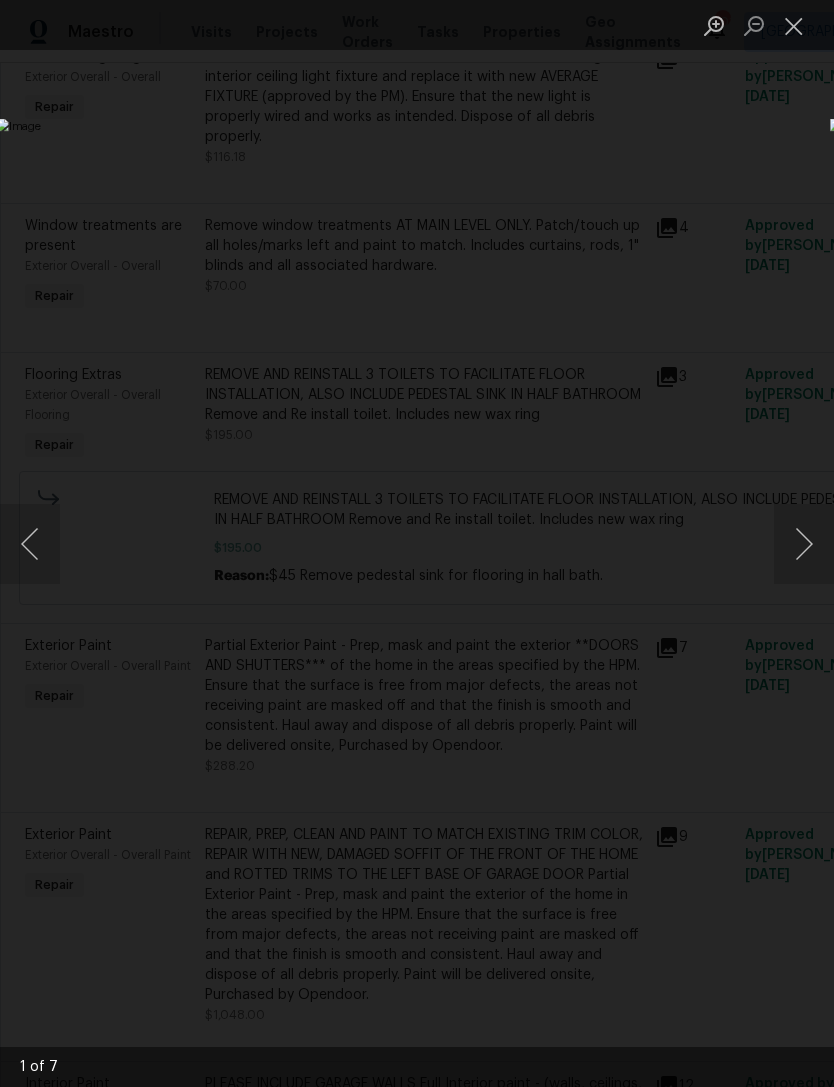click at bounding box center (804, 544) 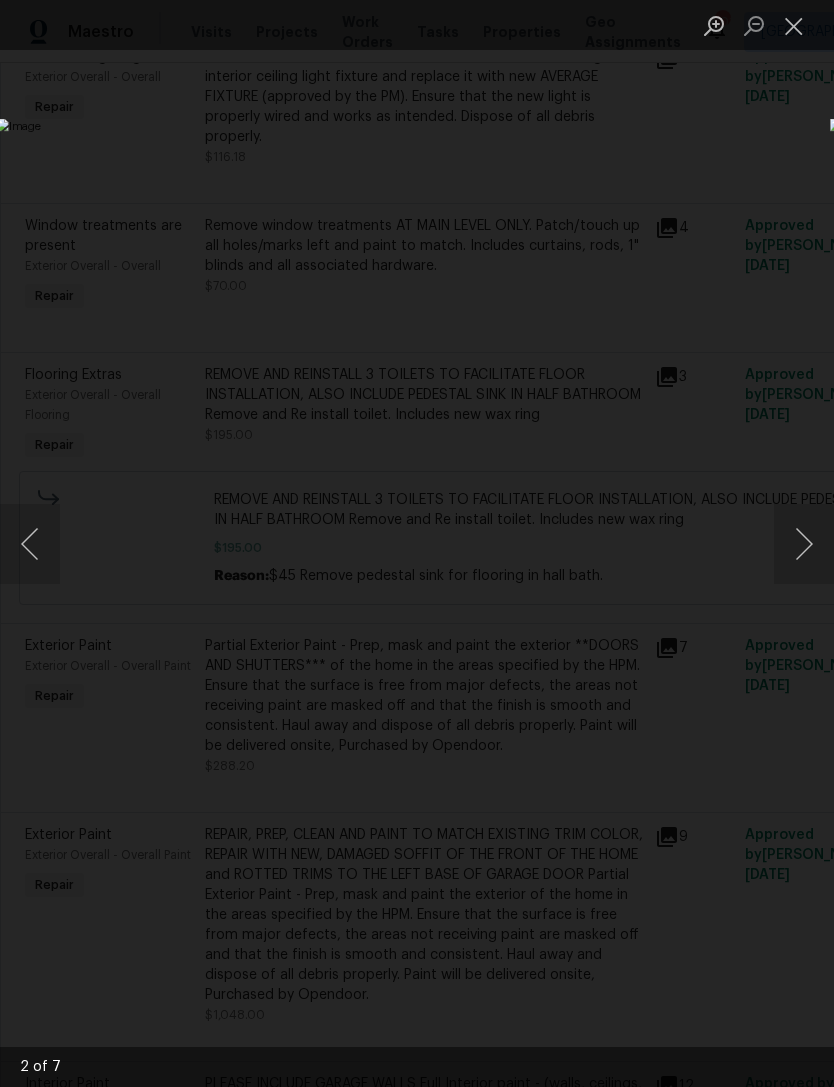 click at bounding box center (794, 25) 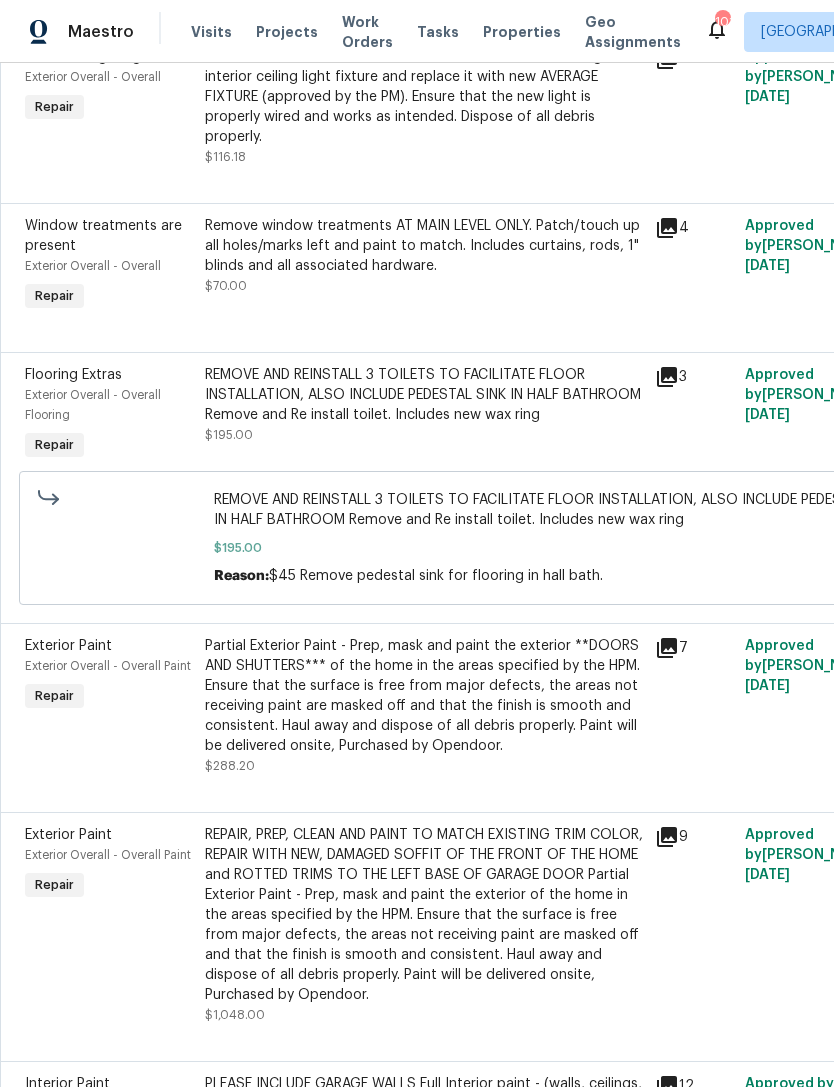 click on "Exterior Paint" at bounding box center [68, 646] 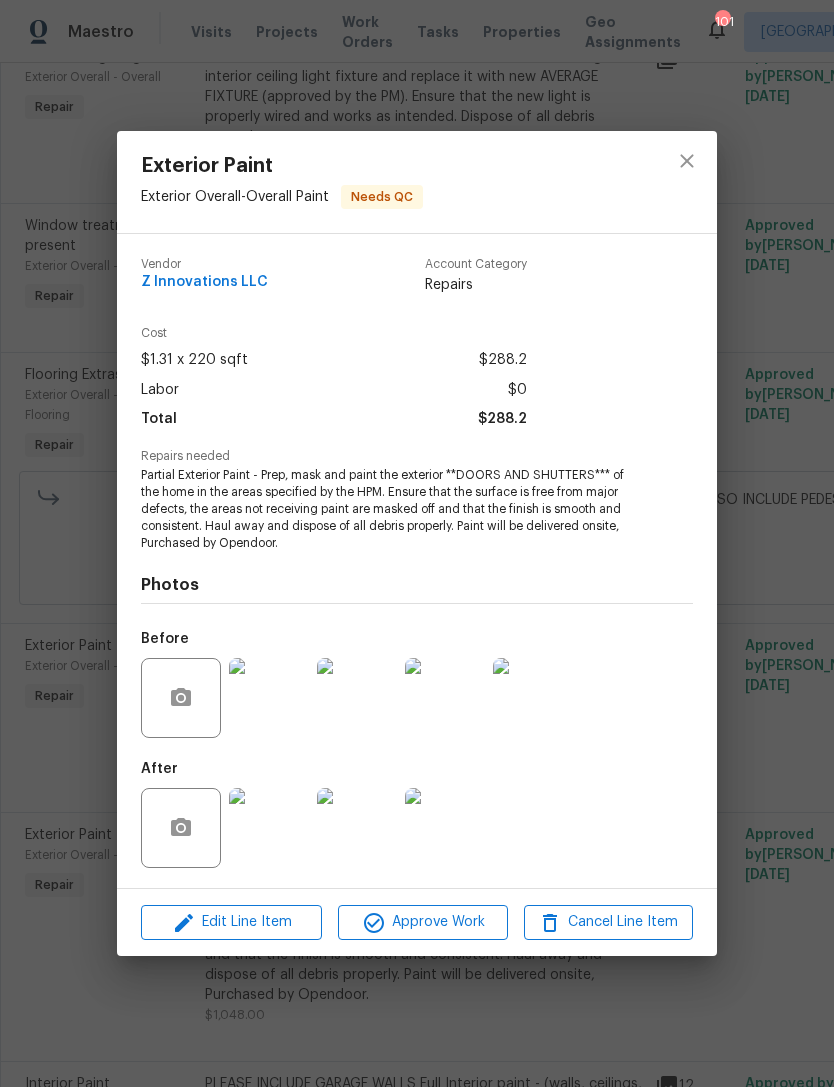 click at bounding box center (269, 698) 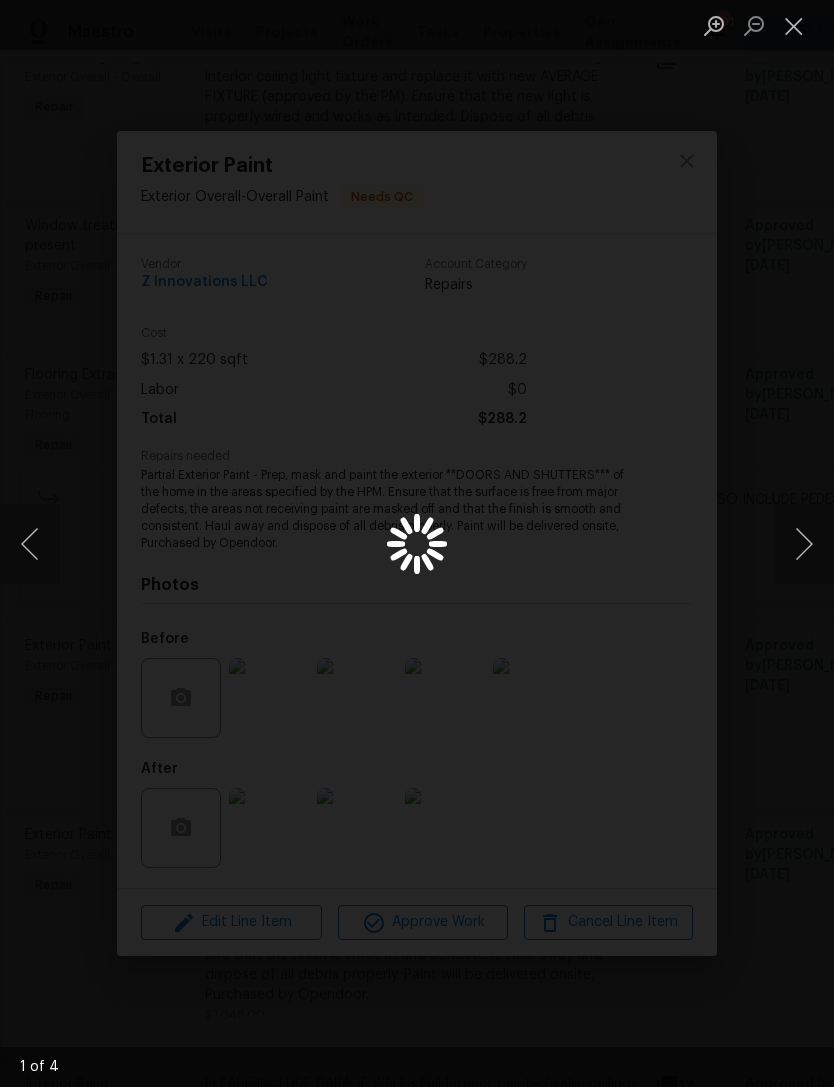 click at bounding box center (794, 25) 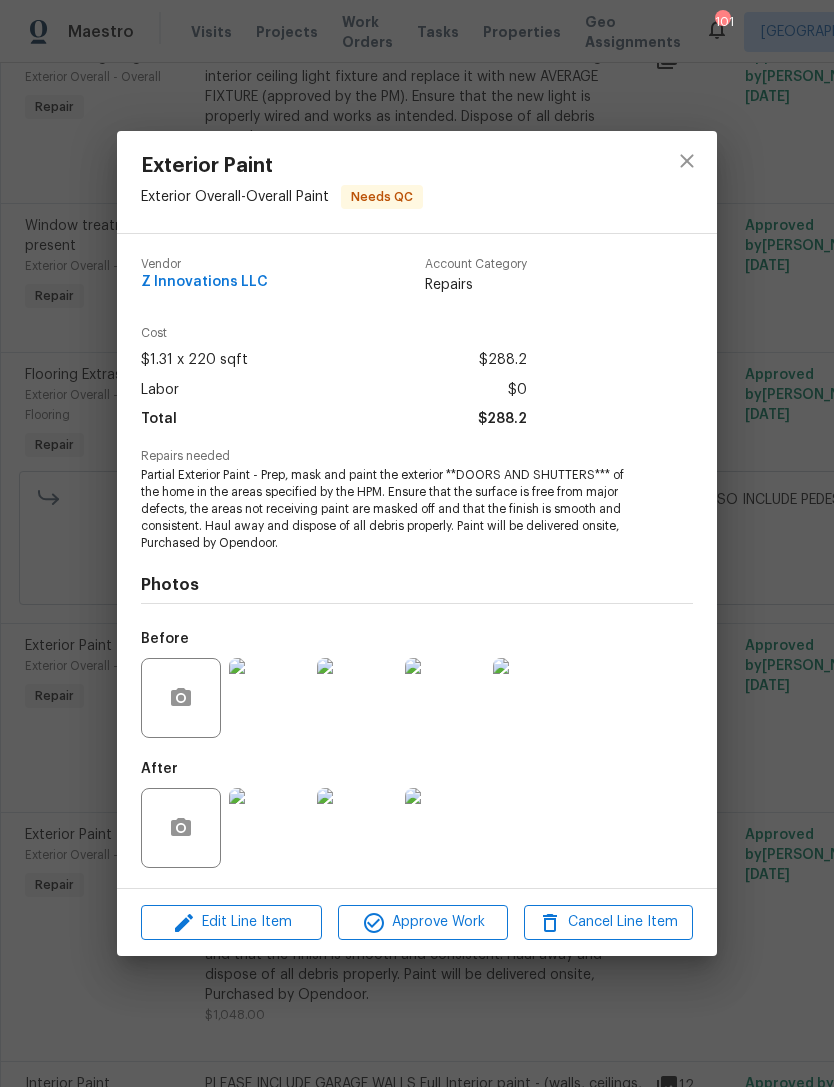 click at bounding box center (357, 698) 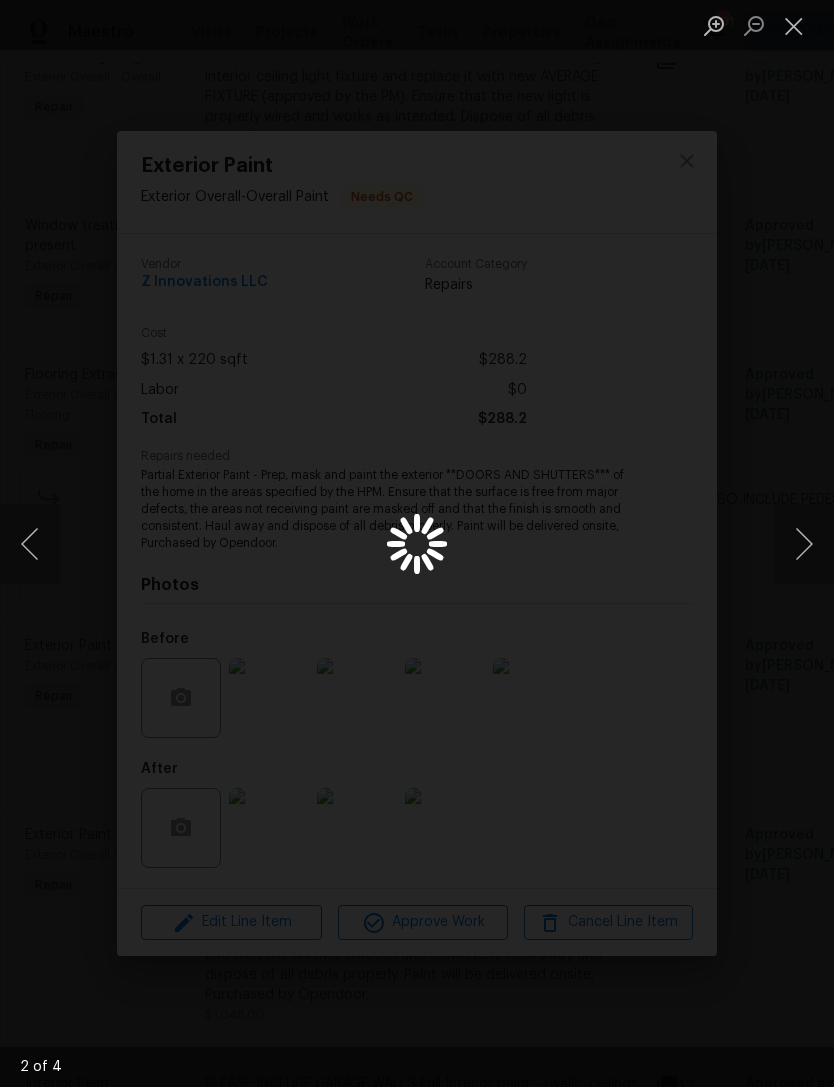 click at bounding box center [794, 25] 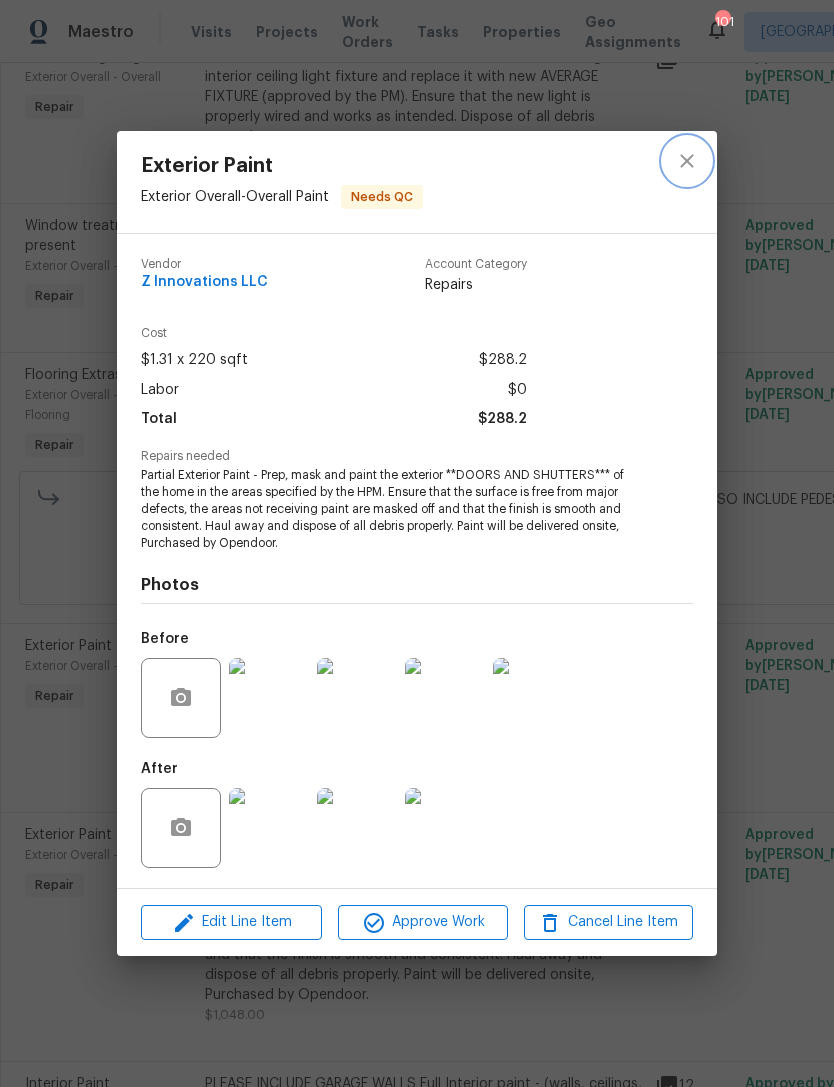 click 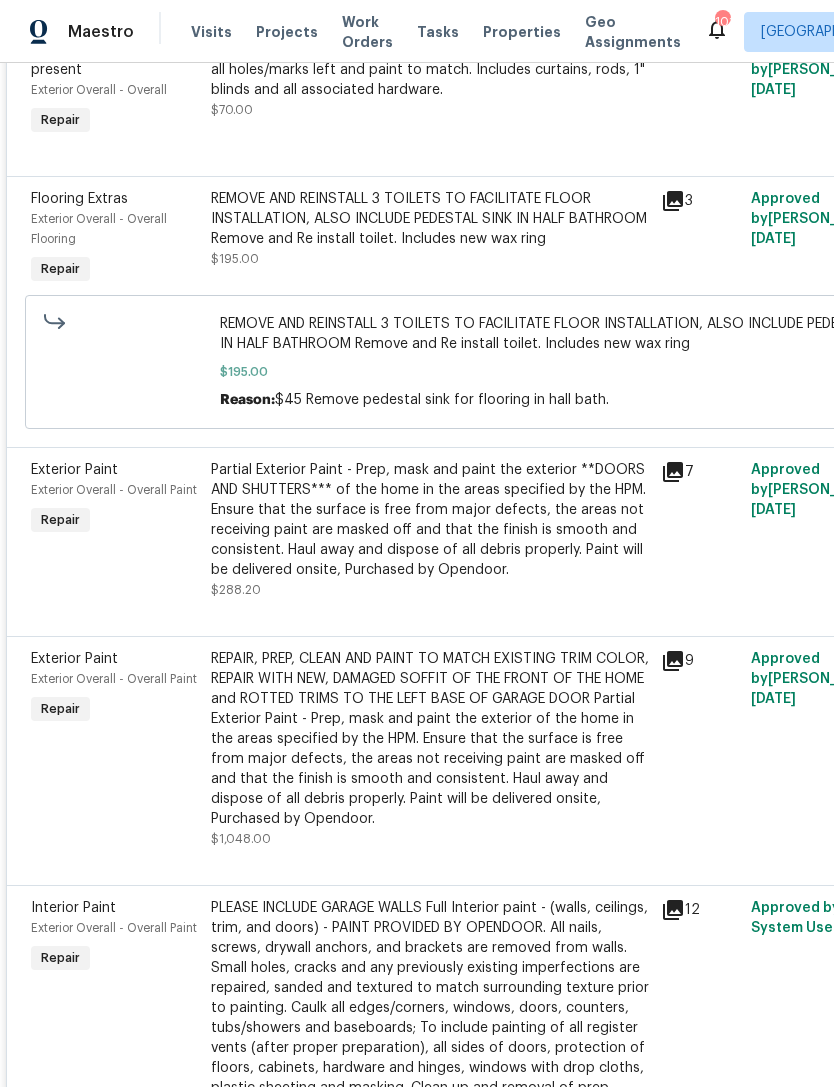 scroll, scrollTop: 1031, scrollLeft: 0, axis: vertical 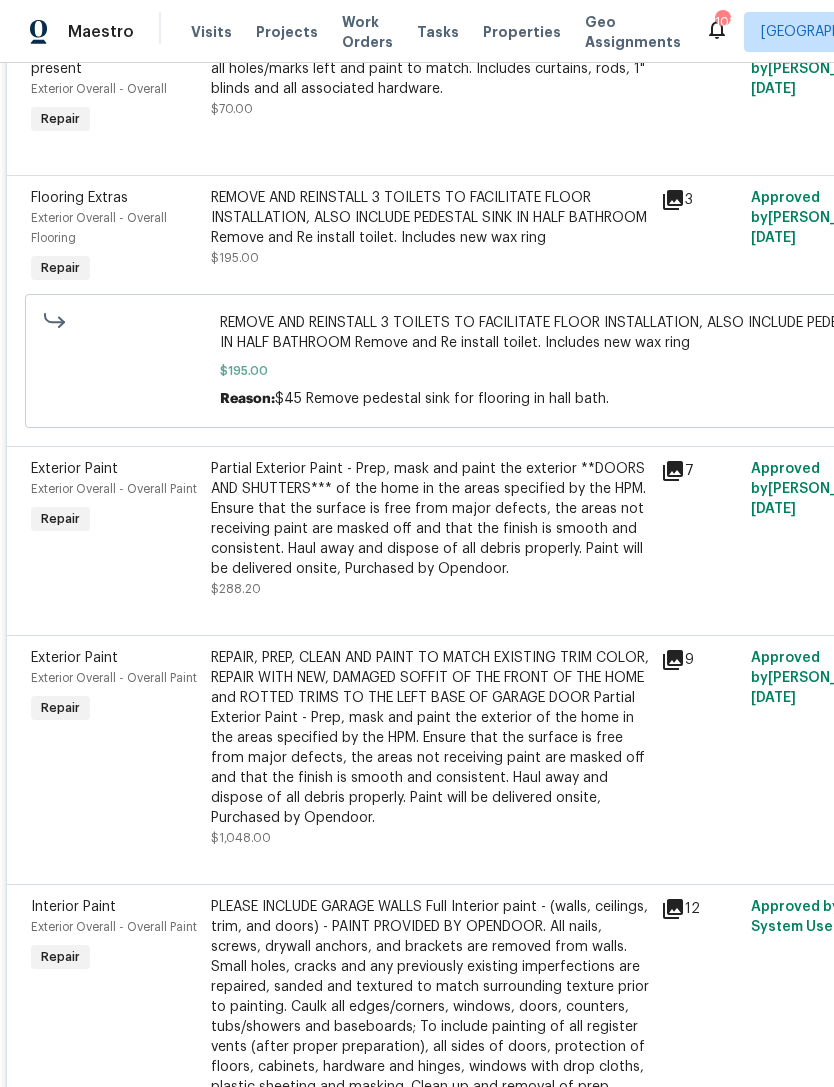 click 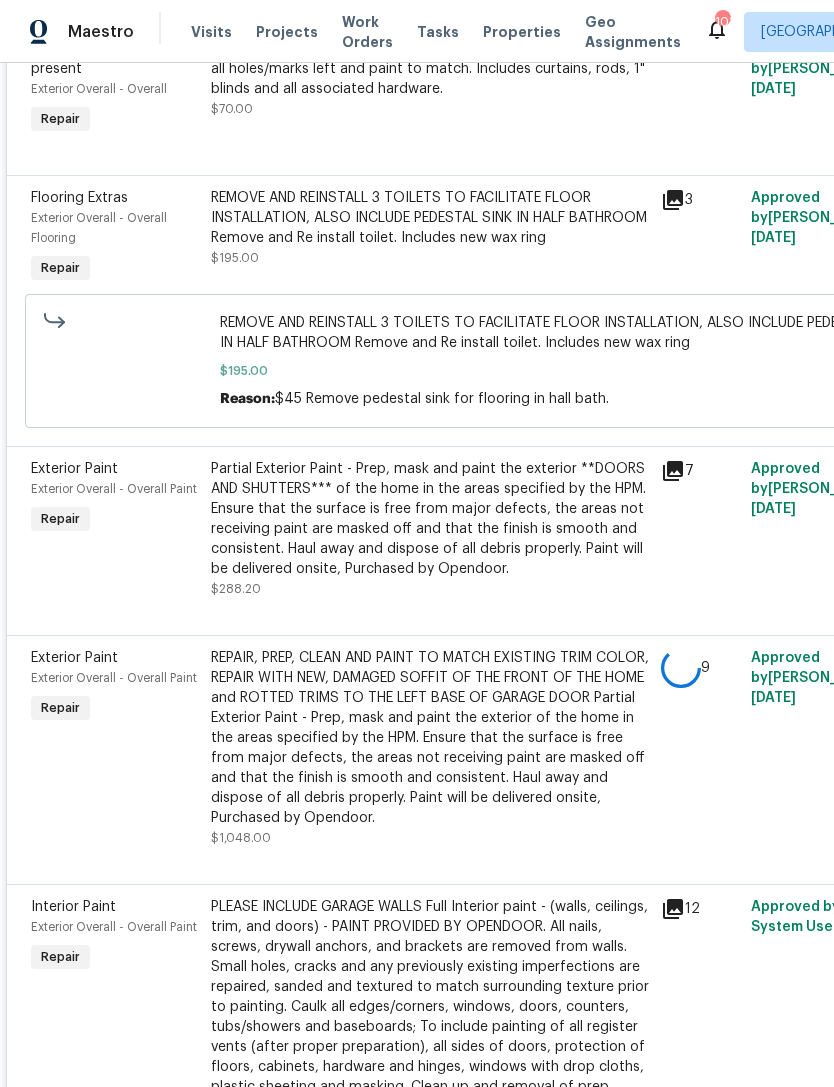 click on "Exterior Paint" at bounding box center (74, 658) 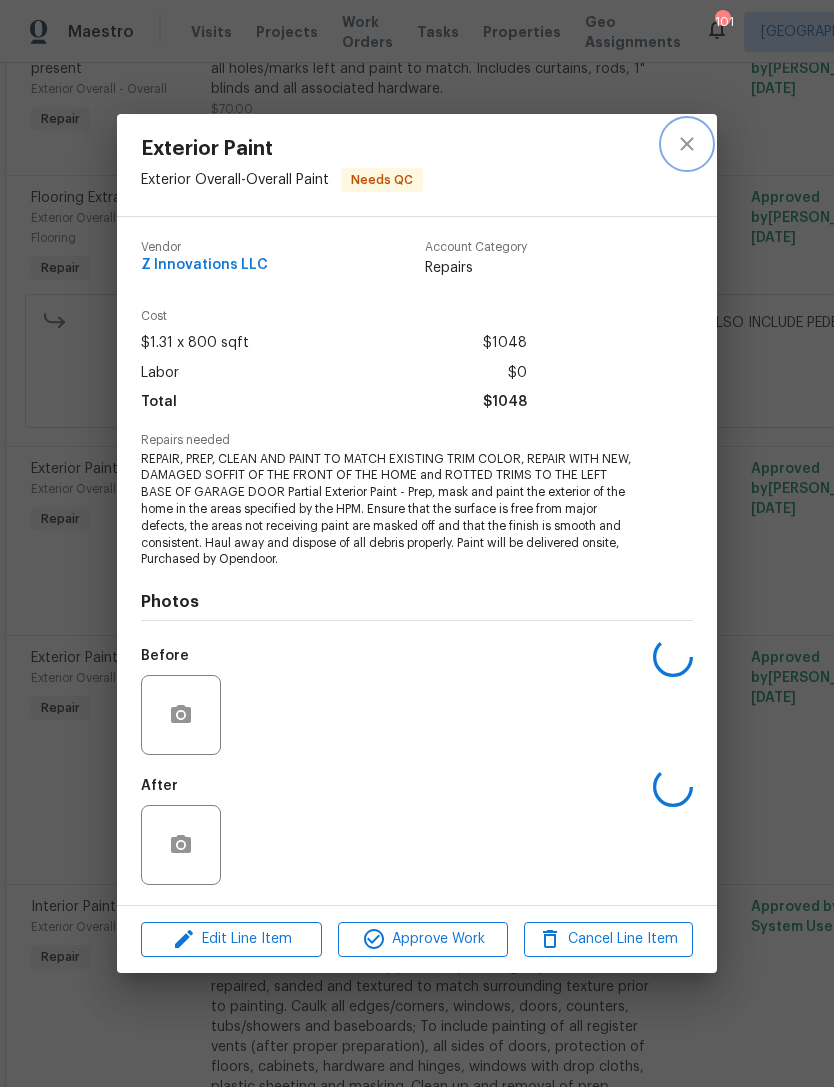 click 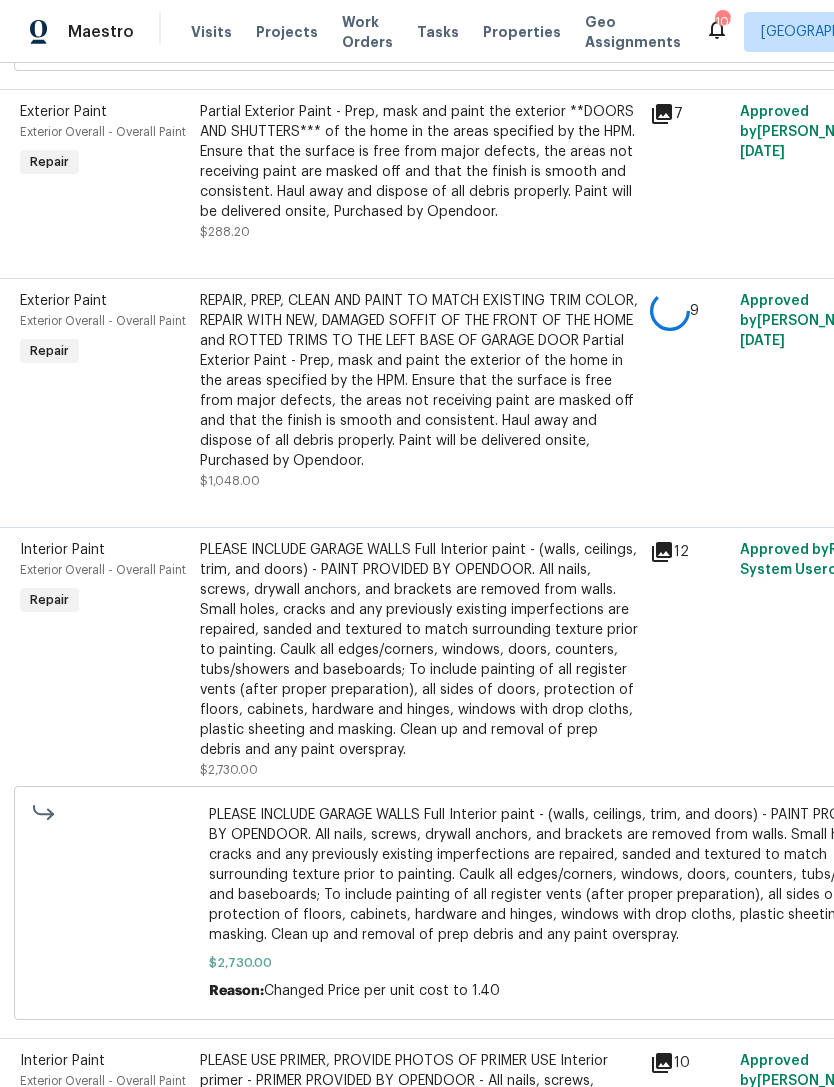 scroll, scrollTop: 1390, scrollLeft: 11, axis: both 